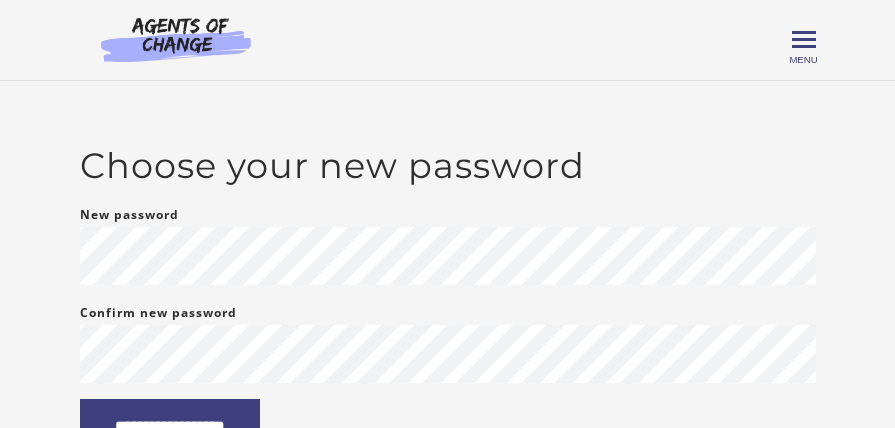 scroll, scrollTop: 172, scrollLeft: 0, axis: vertical 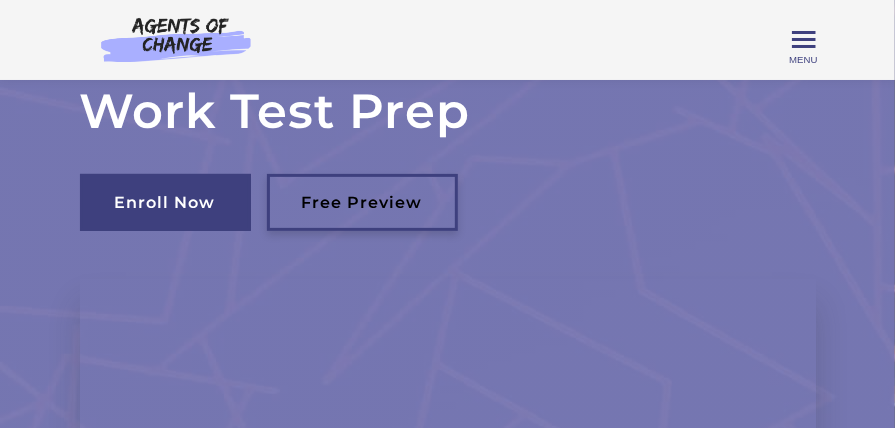 click on "Free Preview" at bounding box center [362, 202] 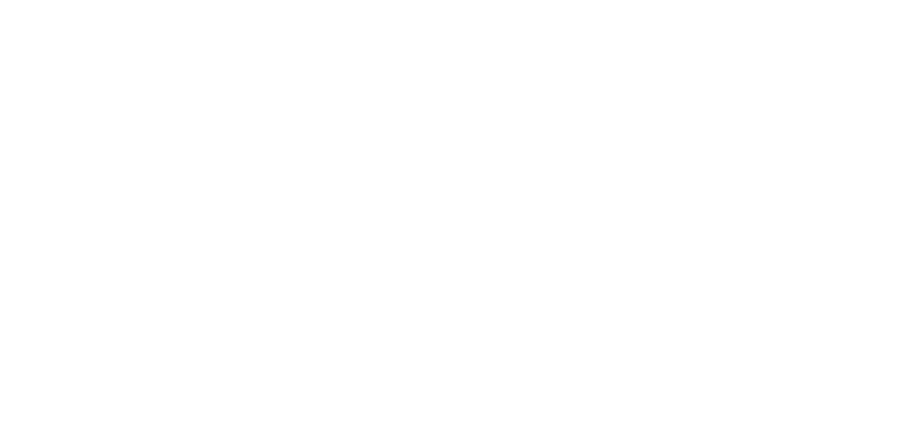 scroll, scrollTop: 0, scrollLeft: 0, axis: both 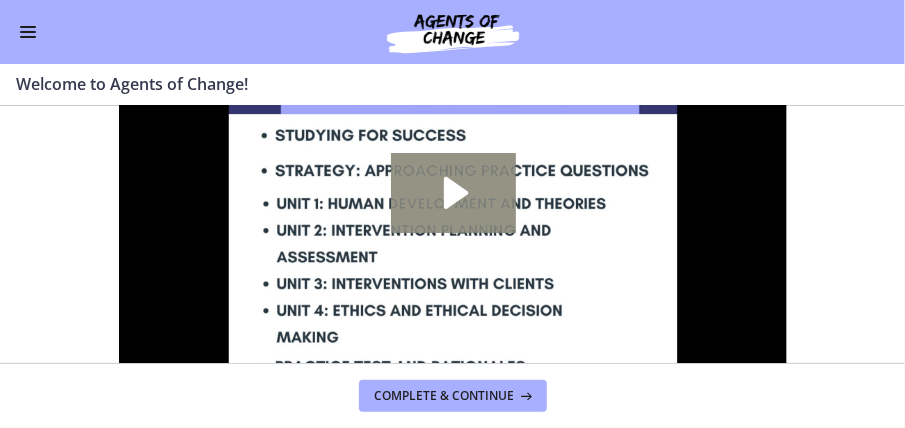click 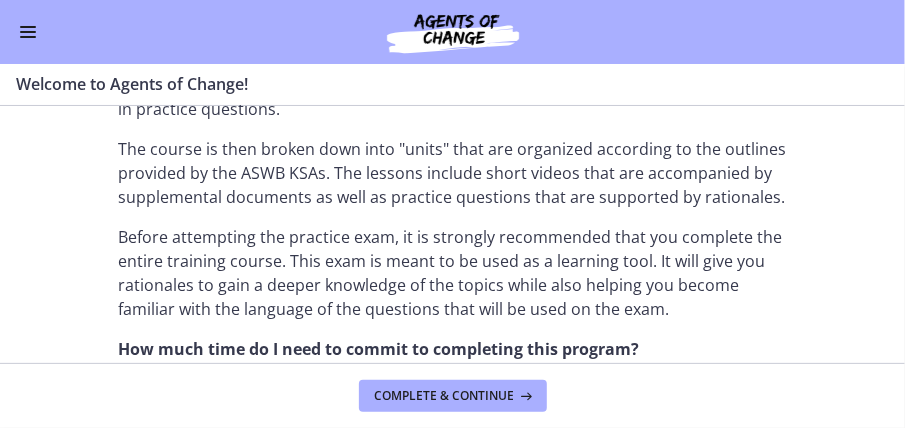 scroll, scrollTop: 1086, scrollLeft: 0, axis: vertical 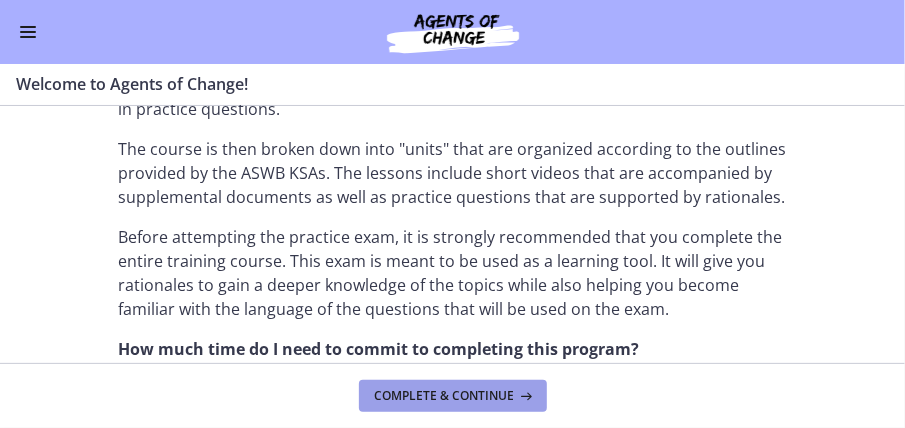 click on "Complete & continue" at bounding box center [445, 396] 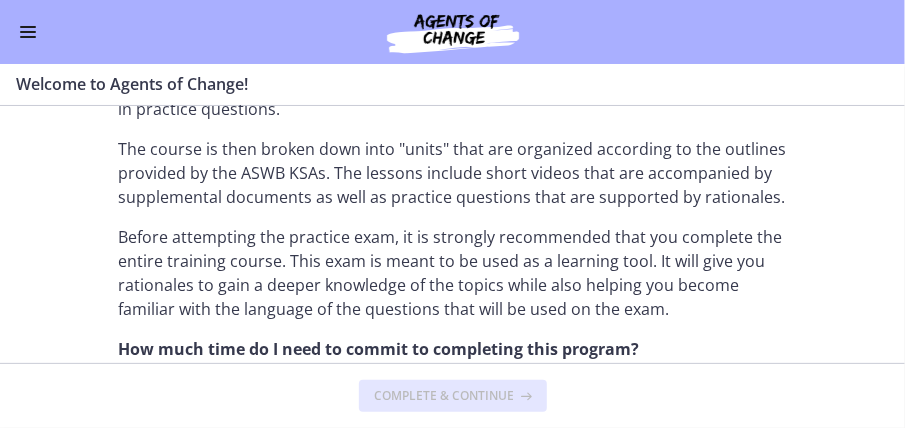 scroll, scrollTop: 0, scrollLeft: 0, axis: both 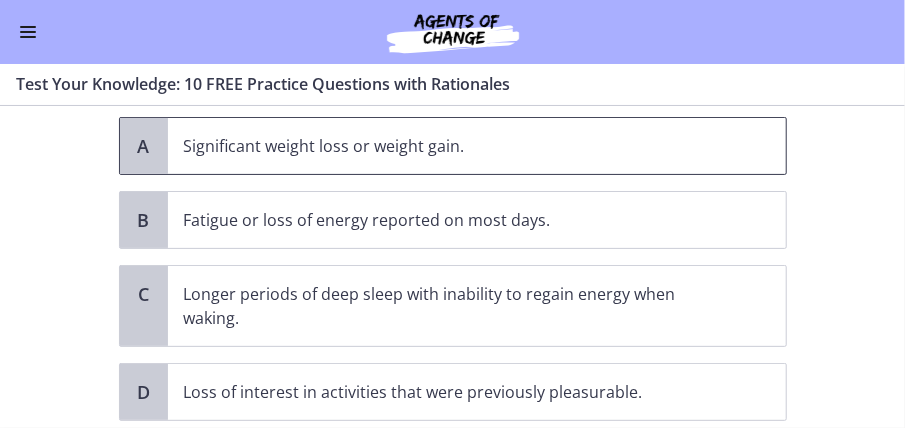 click on "A" at bounding box center [144, 146] 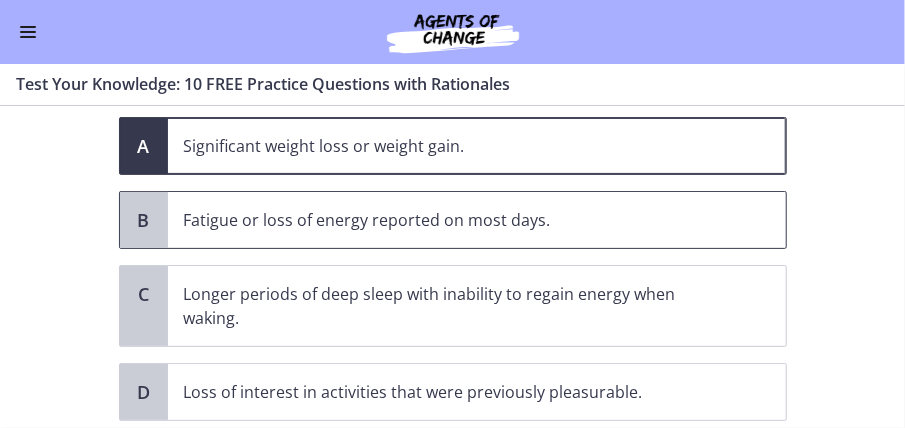 scroll, scrollTop: 299, scrollLeft: 0, axis: vertical 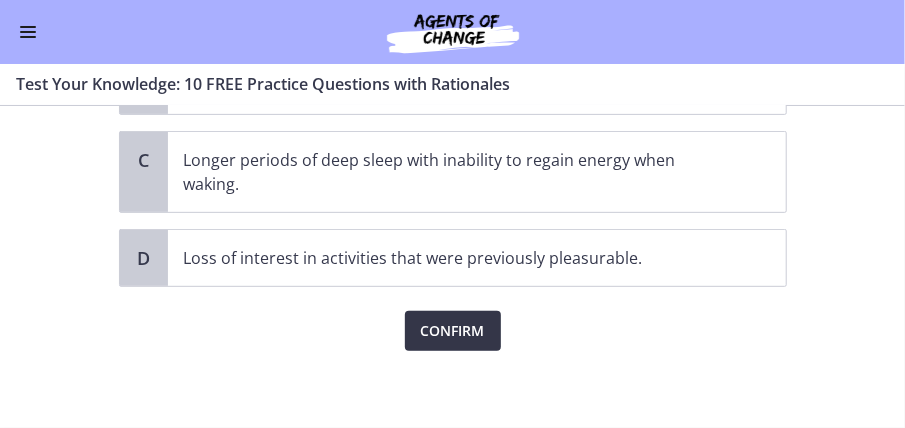click on "Confirm" at bounding box center [453, 331] 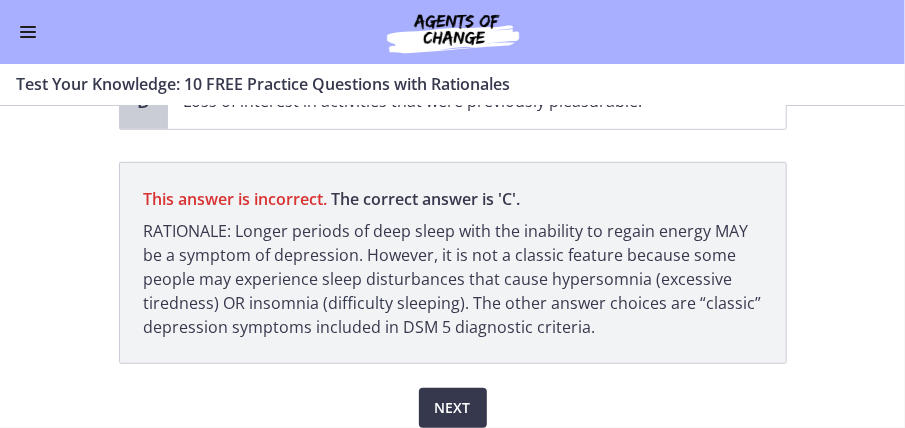 scroll, scrollTop: 450, scrollLeft: 0, axis: vertical 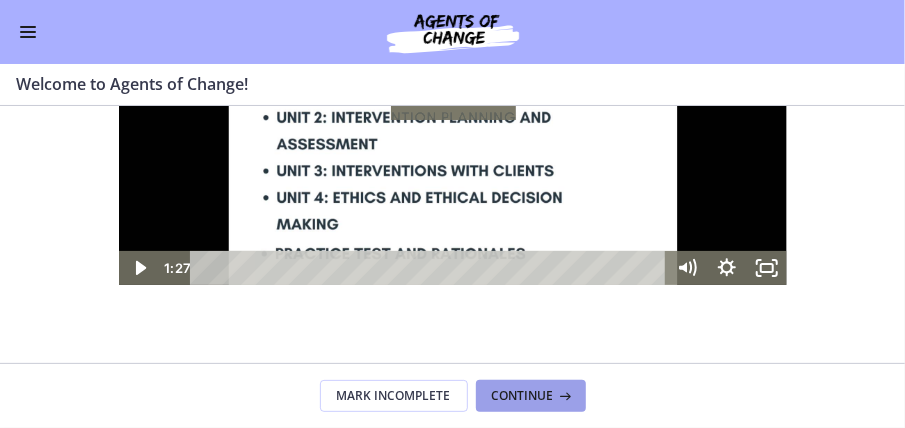 click on "Continue" at bounding box center (523, 396) 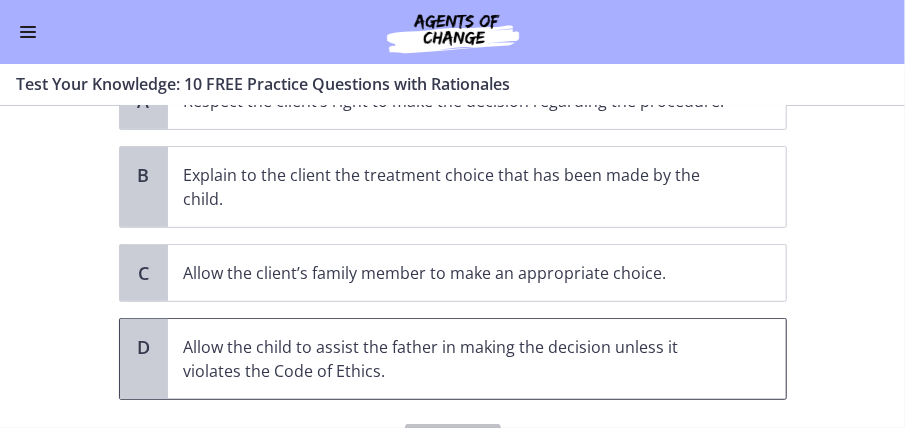 scroll, scrollTop: 290, scrollLeft: 0, axis: vertical 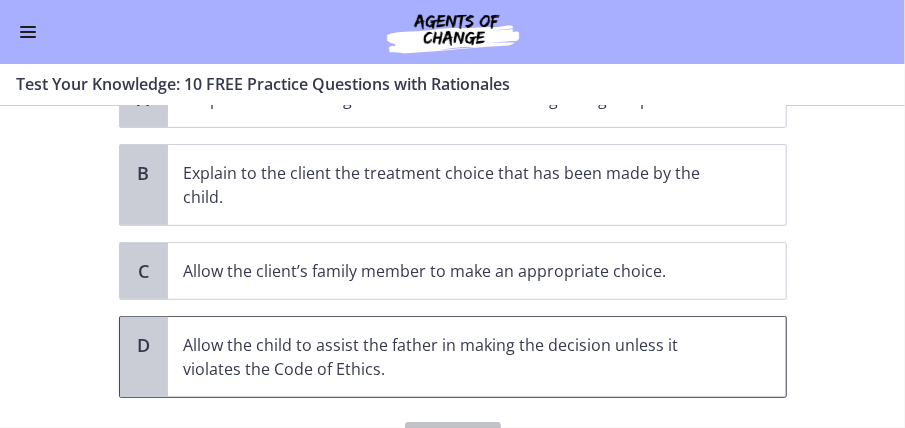 click on "D" at bounding box center [144, 357] 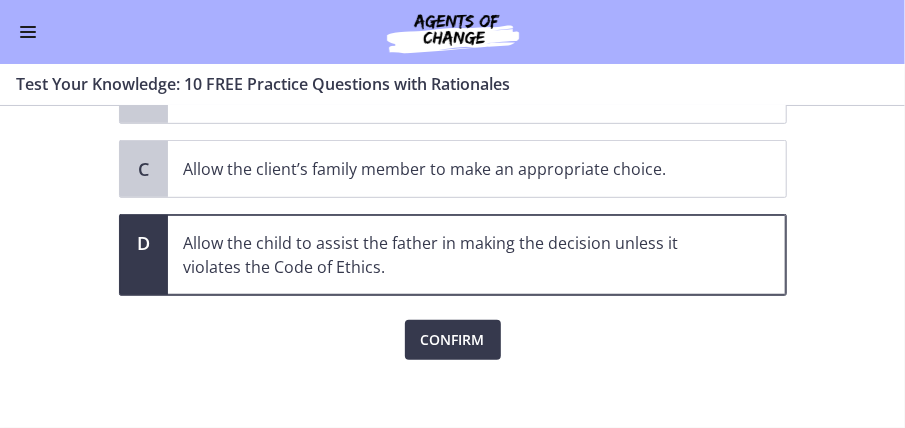 scroll, scrollTop: 401, scrollLeft: 0, axis: vertical 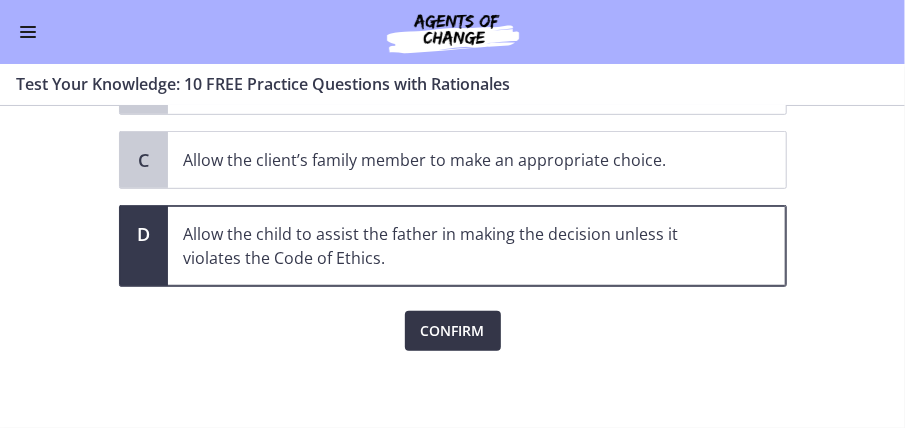 click on "Confirm" at bounding box center (453, 331) 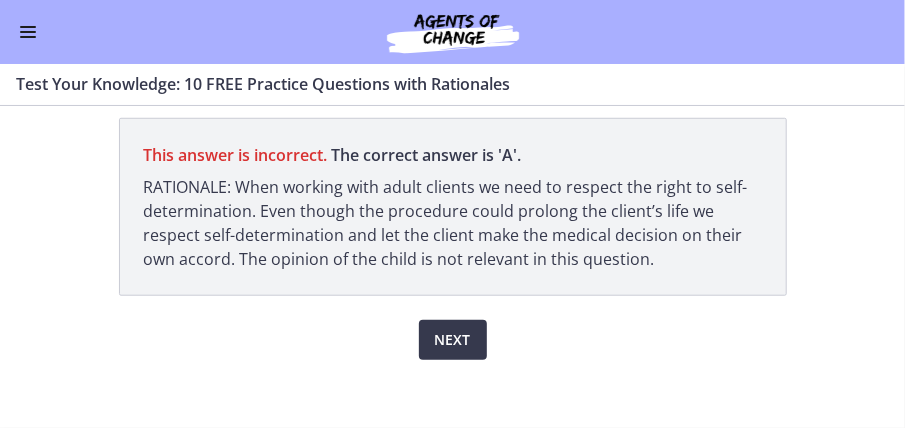 scroll, scrollTop: 610, scrollLeft: 0, axis: vertical 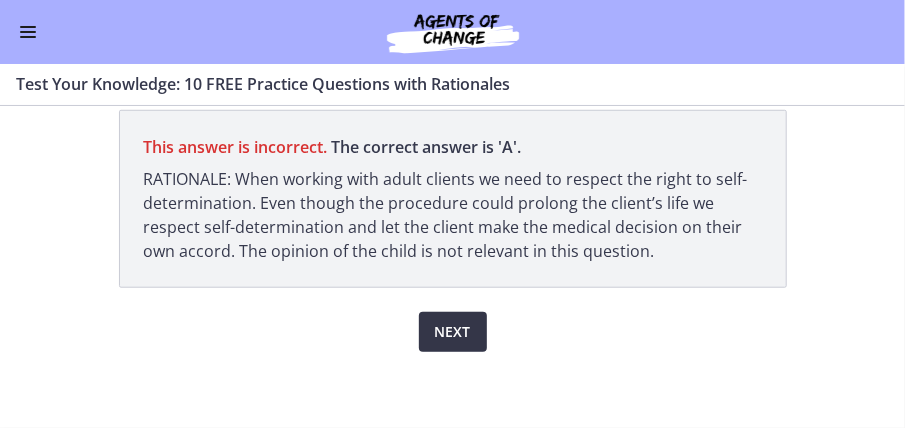 click on "Next" at bounding box center (453, 332) 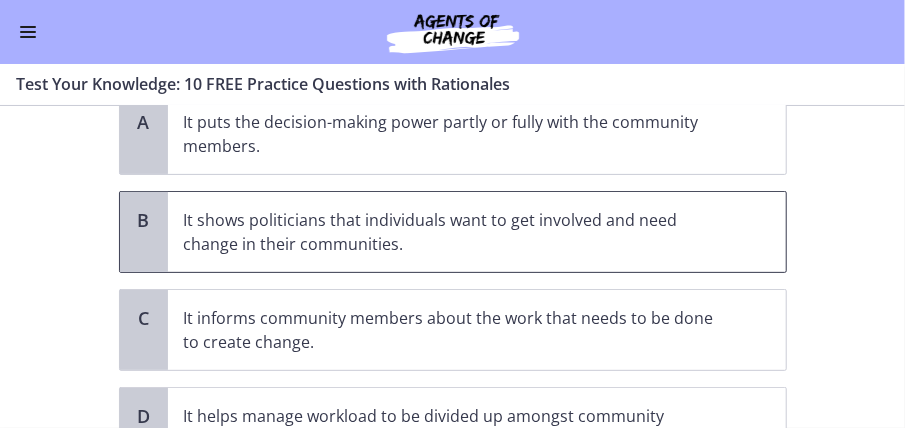 scroll, scrollTop: 188, scrollLeft: 0, axis: vertical 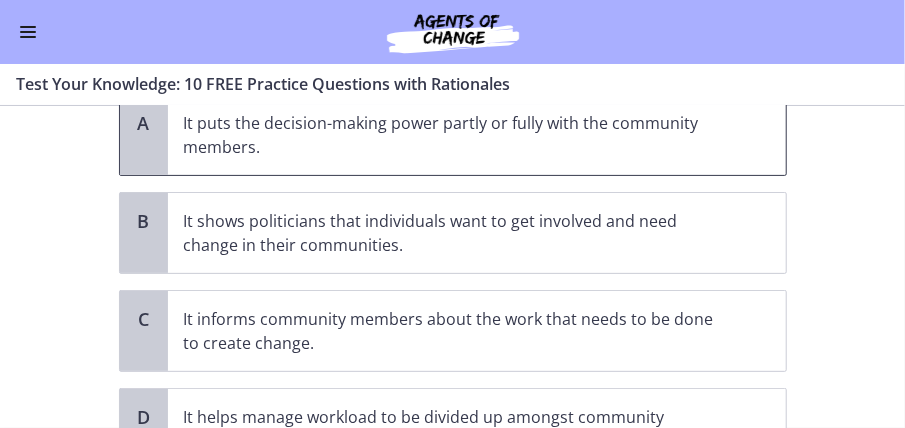 click on "A" at bounding box center [144, 123] 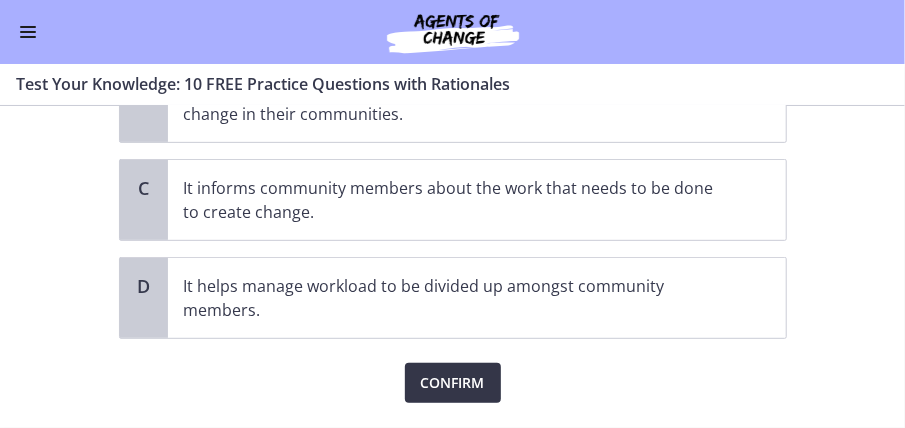 scroll, scrollTop: 320, scrollLeft: 0, axis: vertical 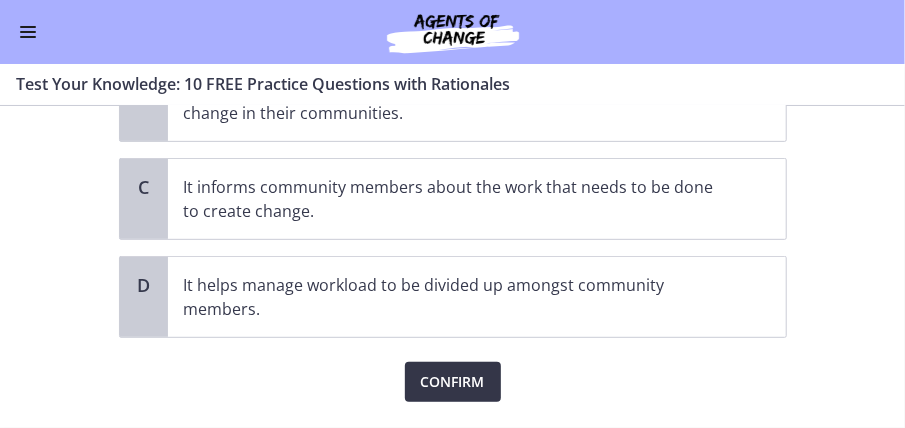 click on "Confirm" at bounding box center [453, 382] 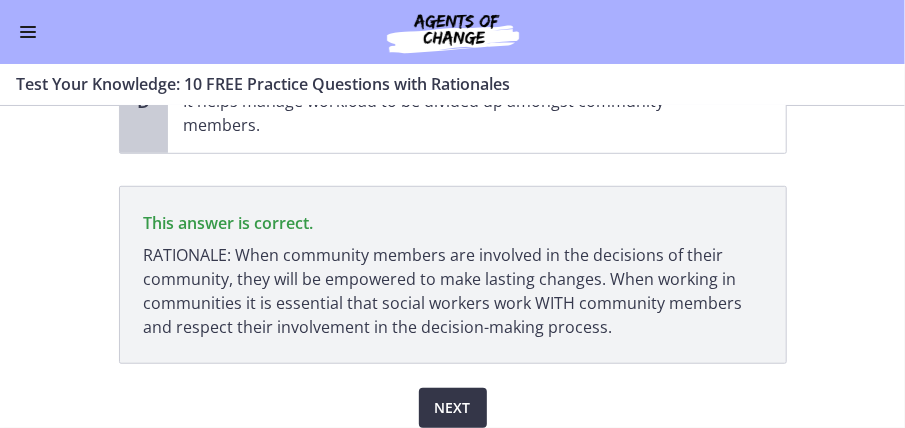 scroll, scrollTop: 509, scrollLeft: 0, axis: vertical 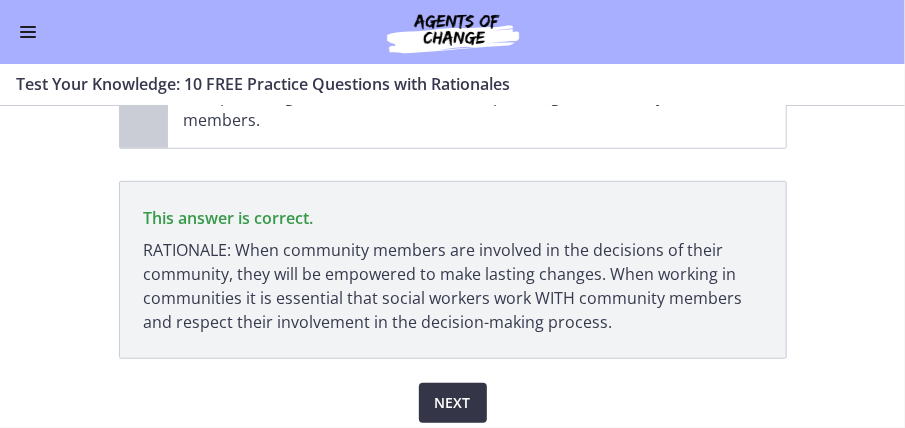 click on "Next" at bounding box center (453, 403) 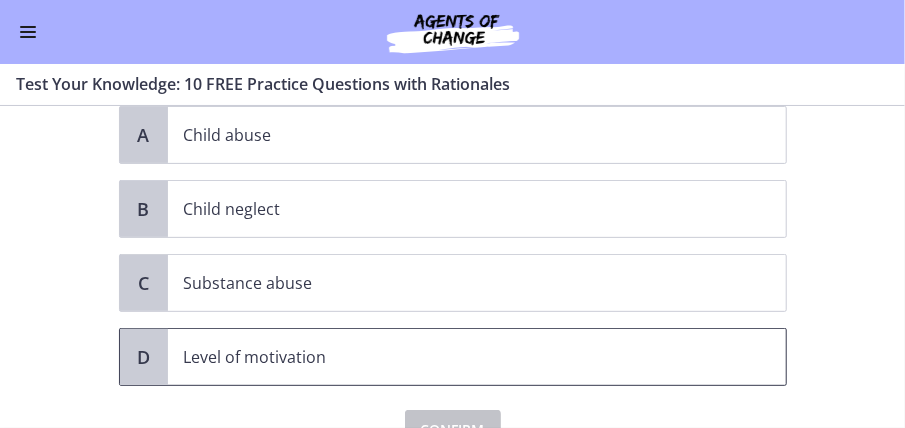 scroll, scrollTop: 229, scrollLeft: 0, axis: vertical 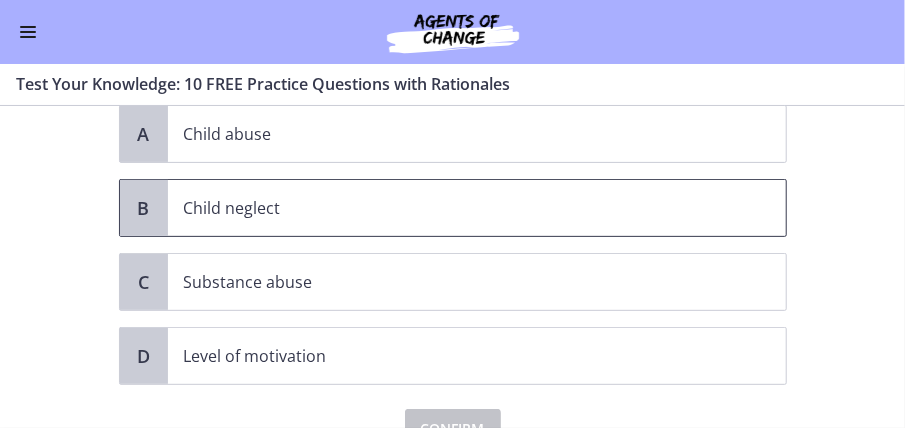 click on "B" at bounding box center (144, 208) 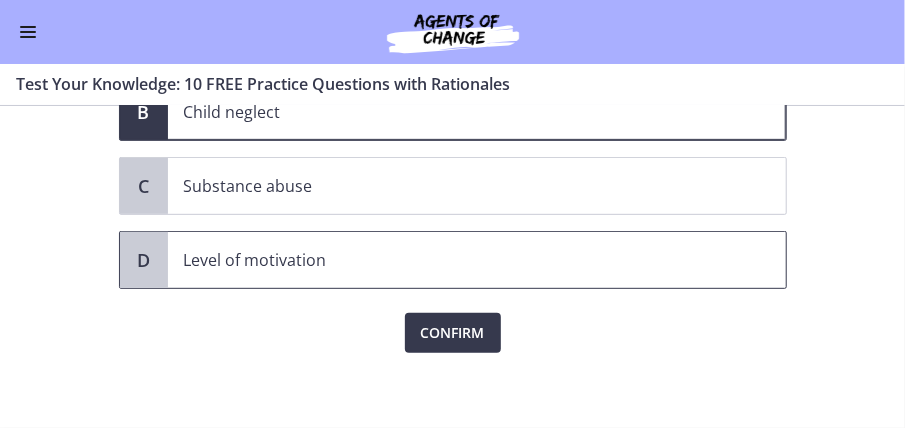 scroll, scrollTop: 326, scrollLeft: 0, axis: vertical 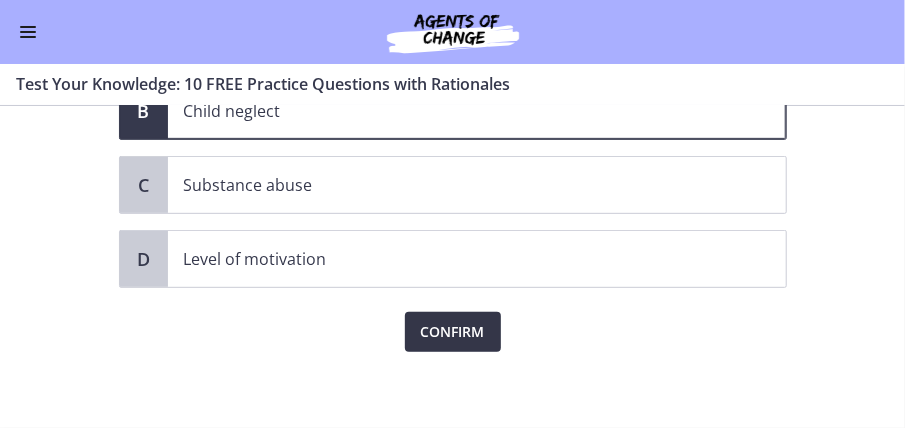 click on "Confirm" at bounding box center [453, 332] 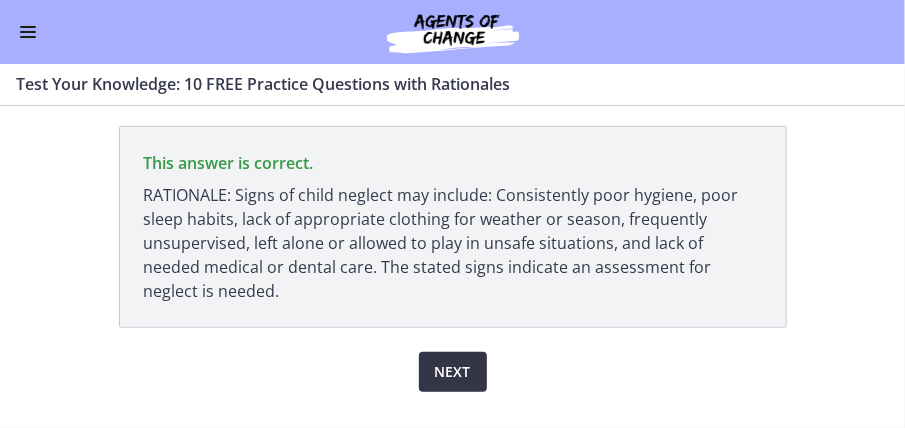 scroll, scrollTop: 521, scrollLeft: 0, axis: vertical 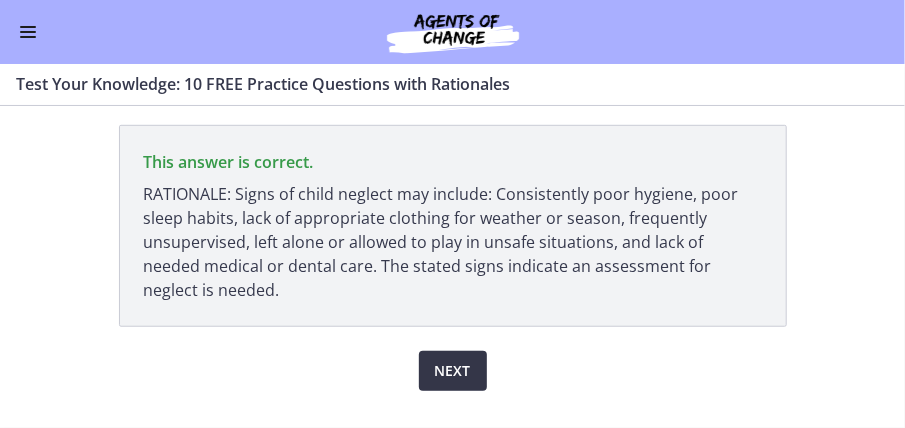 click on "Next" at bounding box center (453, 371) 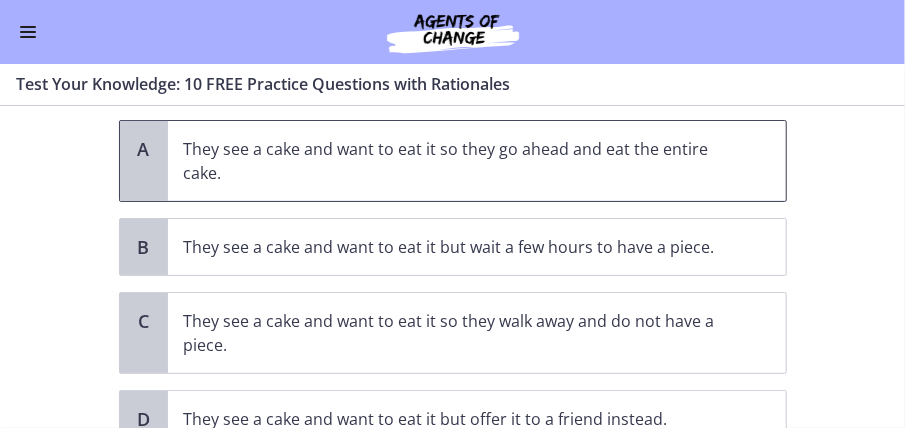 scroll, scrollTop: 161, scrollLeft: 0, axis: vertical 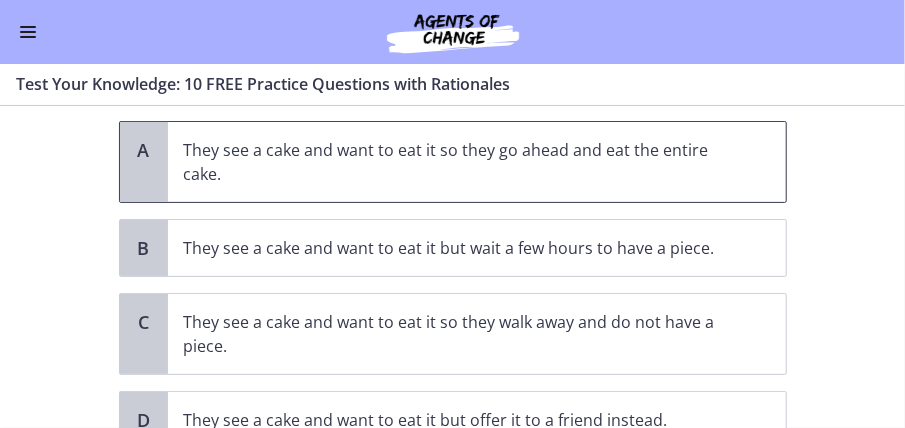 click on "A" at bounding box center [144, 150] 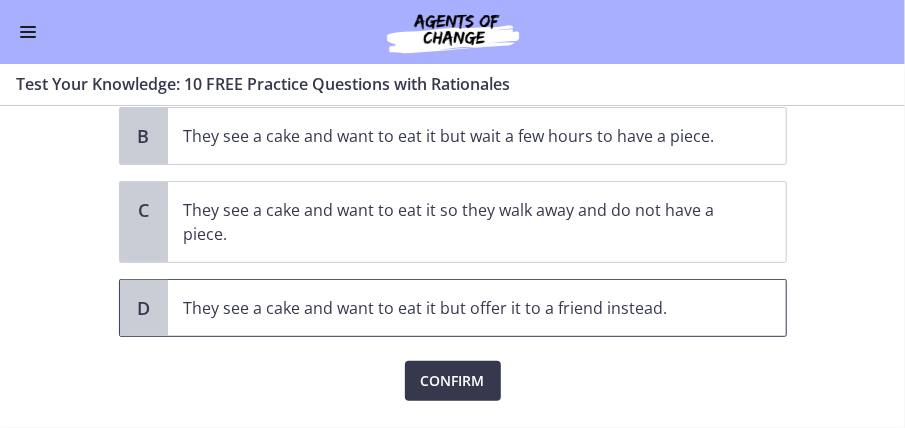 scroll, scrollTop: 274, scrollLeft: 0, axis: vertical 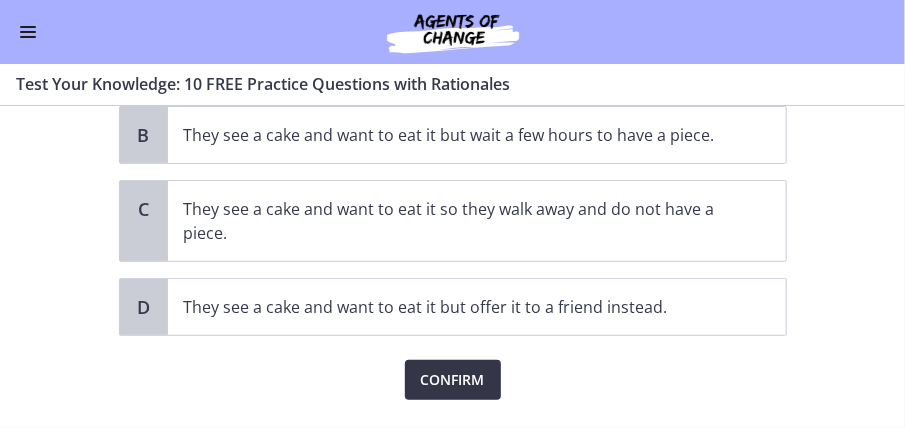 click on "Confirm" at bounding box center [453, 380] 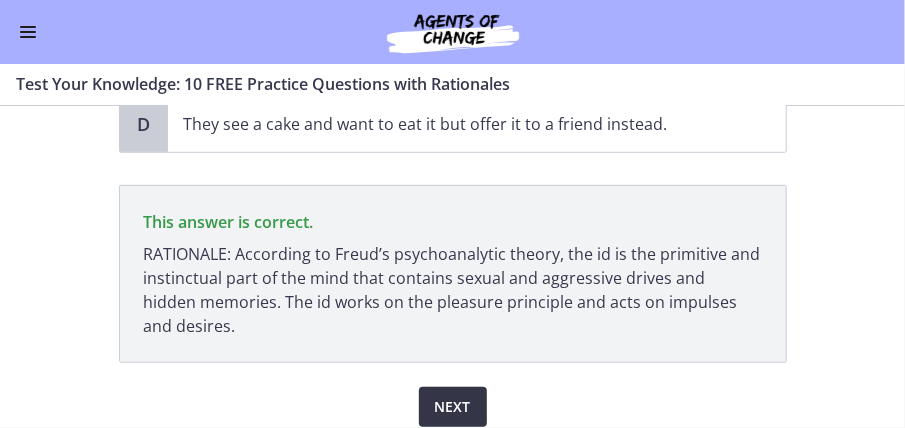 scroll, scrollTop: 461, scrollLeft: 0, axis: vertical 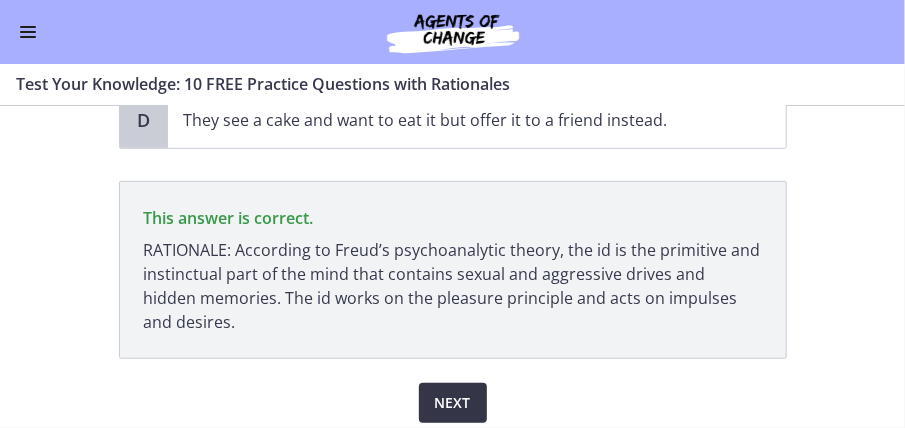click on "Next" at bounding box center [453, 403] 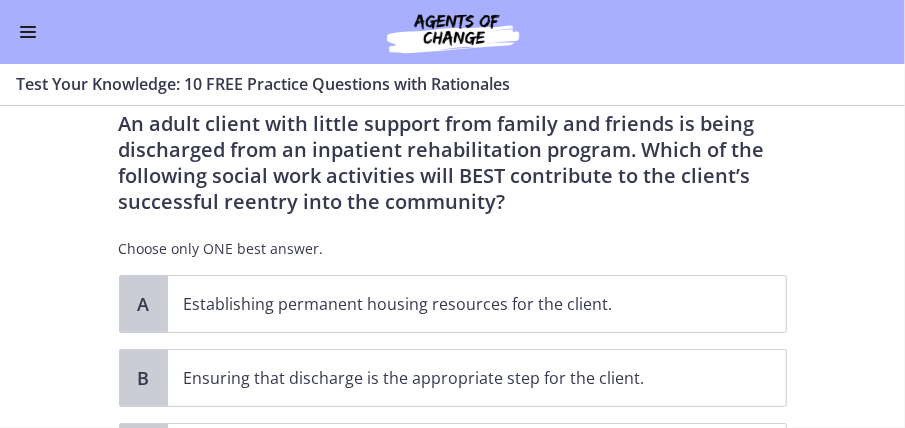 scroll, scrollTop: 62, scrollLeft: 0, axis: vertical 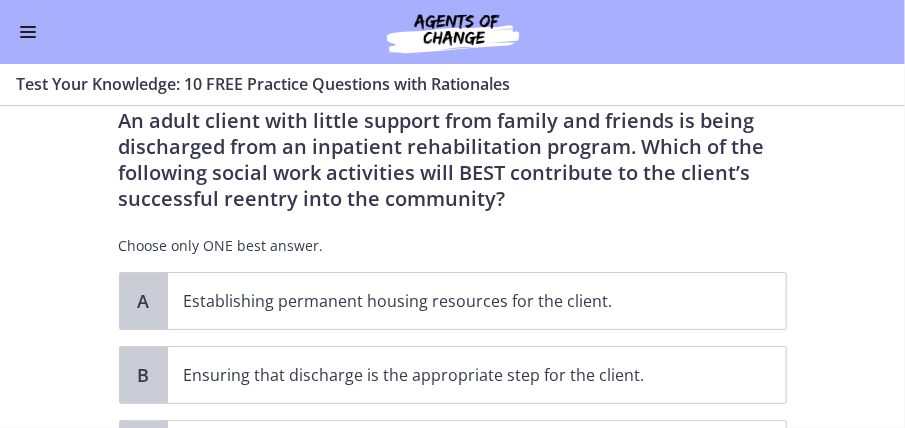 click on "An adult client with little support from family and friends is being discharged from an inpatient rehabilitation program. Which of the following social work activities will BEST contribute to the client’s successful reentry into the community?
Choose only ONE best answer." at bounding box center (453, 190) 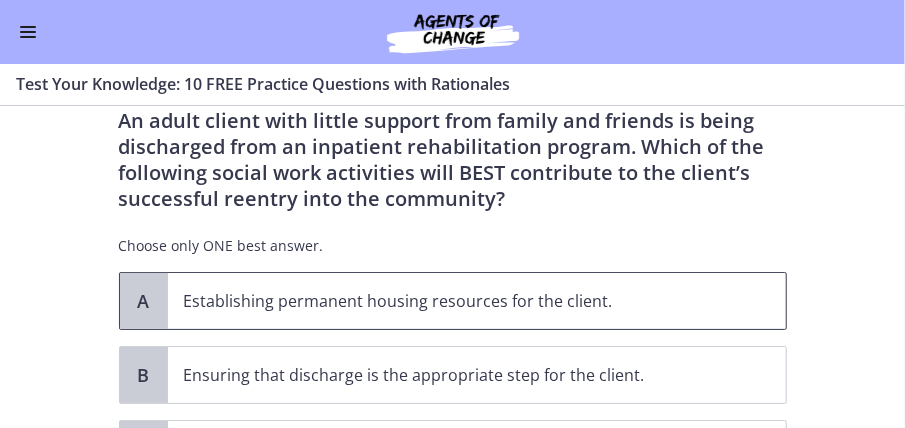 click on "Establishing permanent housing resources for the client." at bounding box center (477, 301) 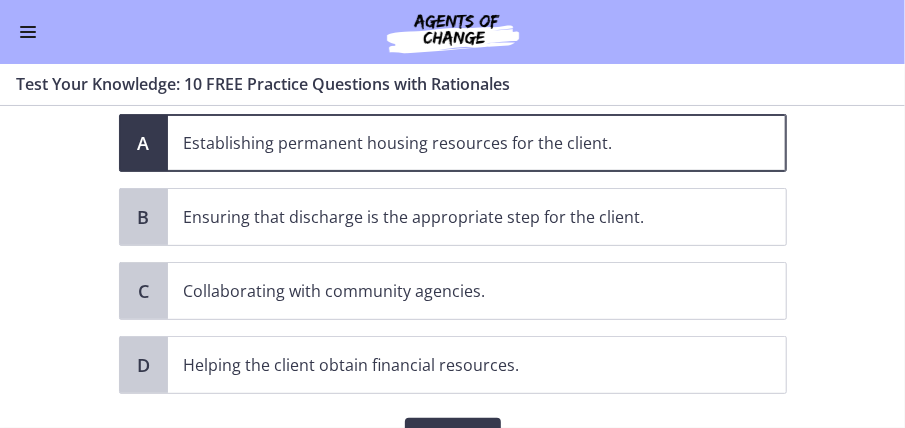 scroll, scrollTop: 220, scrollLeft: 0, axis: vertical 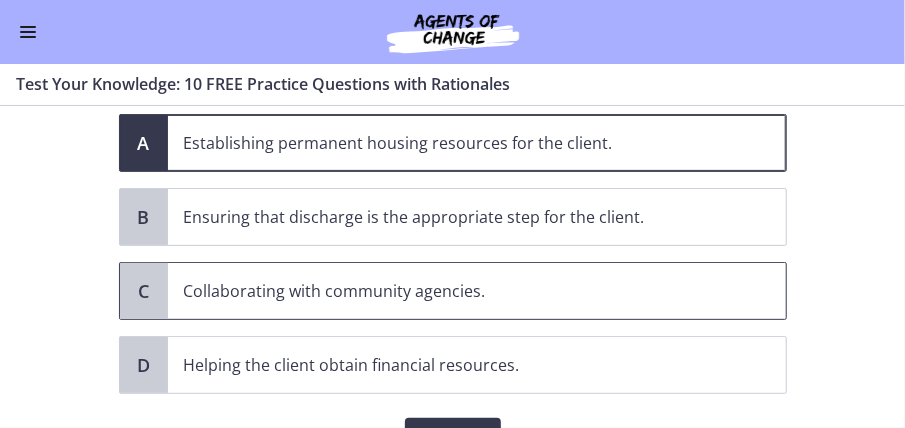 click on "C" at bounding box center [144, 291] 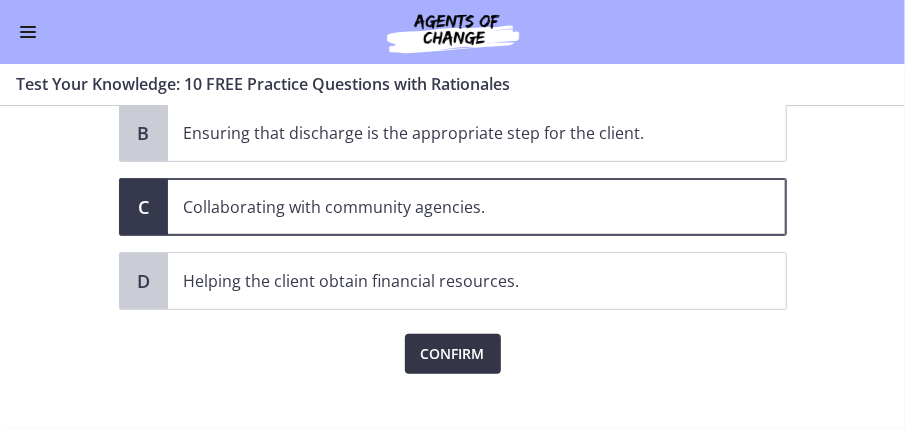 scroll, scrollTop: 305, scrollLeft: 0, axis: vertical 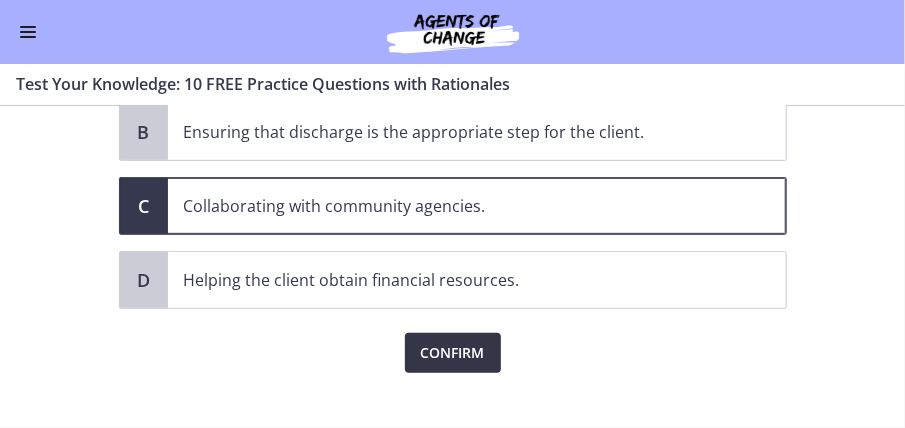 click on "Confirm" at bounding box center (453, 353) 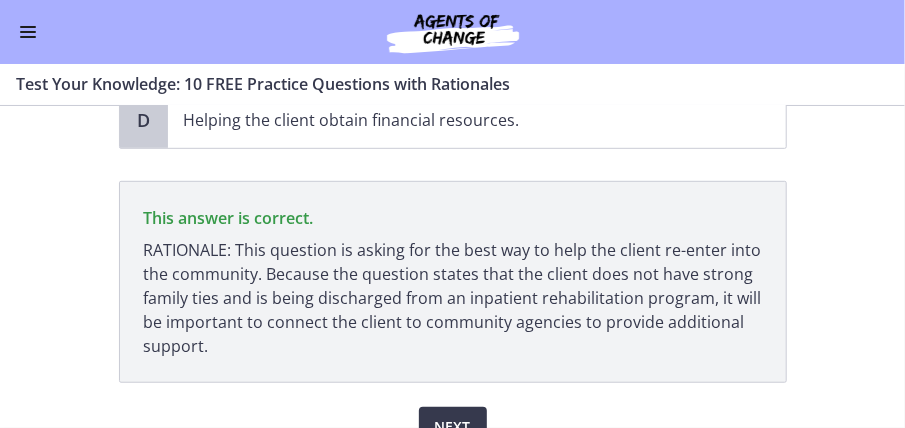 scroll, scrollTop: 560, scrollLeft: 0, axis: vertical 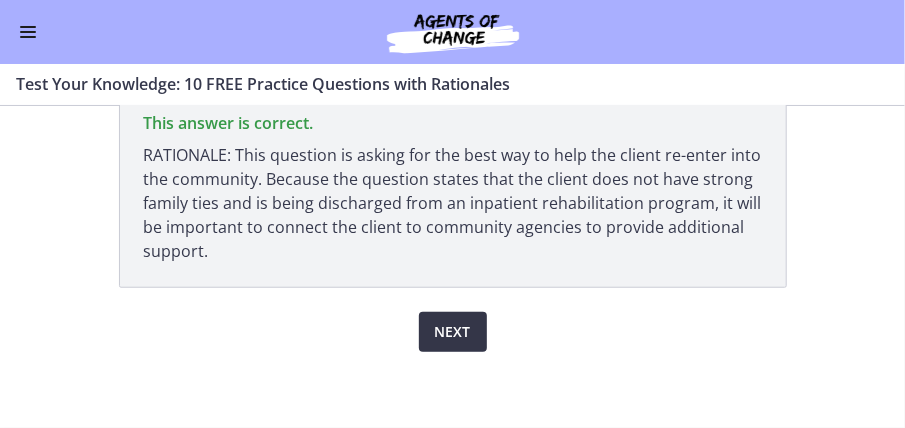 click on "Next" at bounding box center [453, 332] 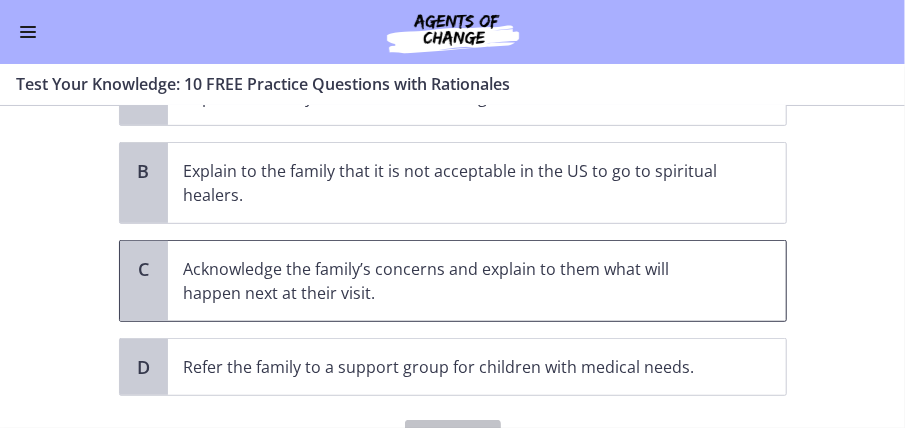 scroll, scrollTop: 344, scrollLeft: 0, axis: vertical 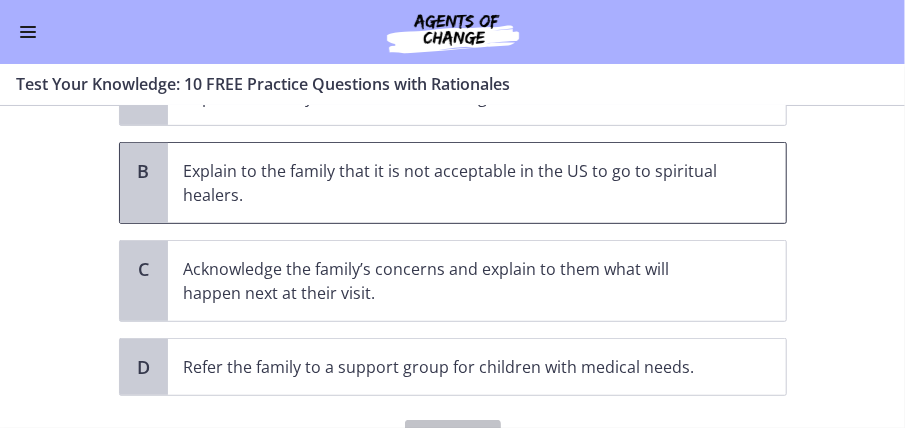 click on "Explain to the family that it is not acceptable in the US to go to spiritual healers." at bounding box center (457, 183) 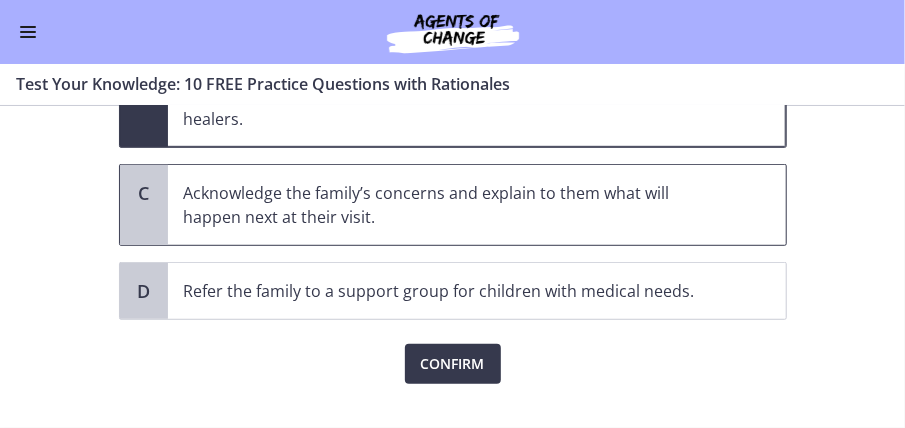 scroll, scrollTop: 421, scrollLeft: 0, axis: vertical 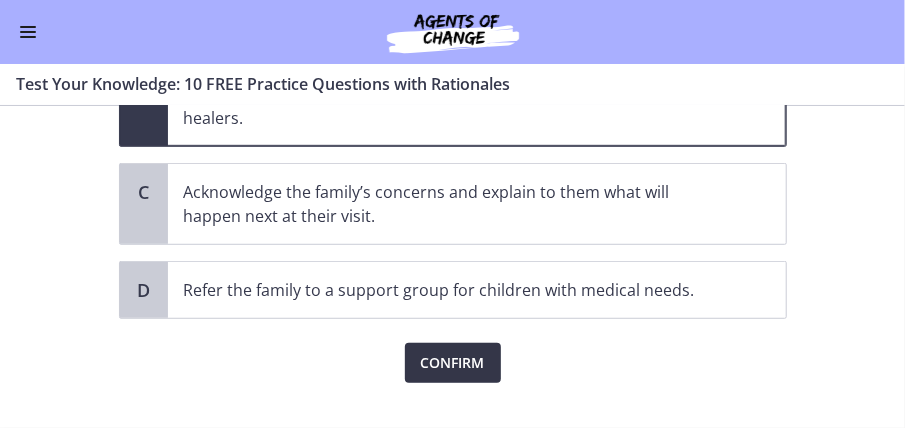 click on "Confirm" at bounding box center (453, 363) 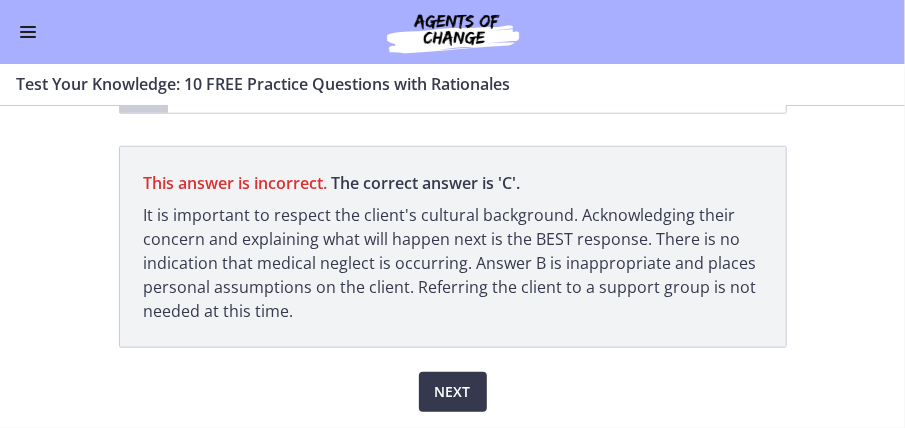 scroll, scrollTop: 626, scrollLeft: 0, axis: vertical 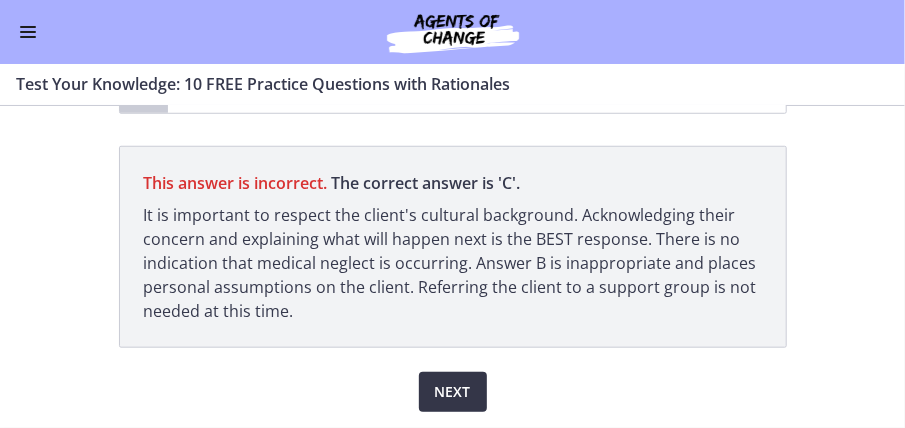 click on "Next" at bounding box center [453, 392] 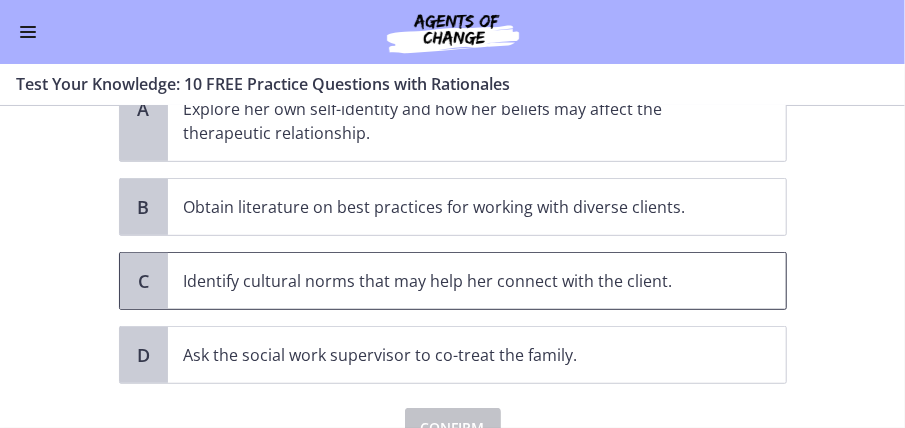 scroll, scrollTop: 304, scrollLeft: 0, axis: vertical 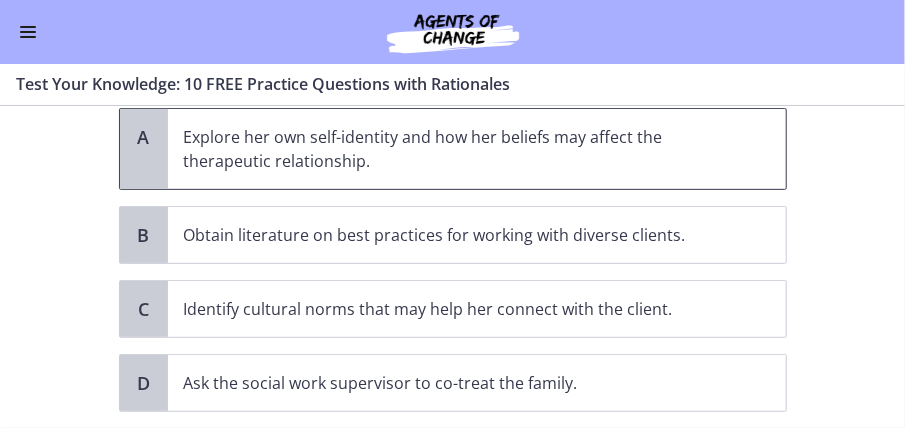 click on "Explore her own self-identity and how her beliefs may affect the therapeutic relationship." at bounding box center (457, 149) 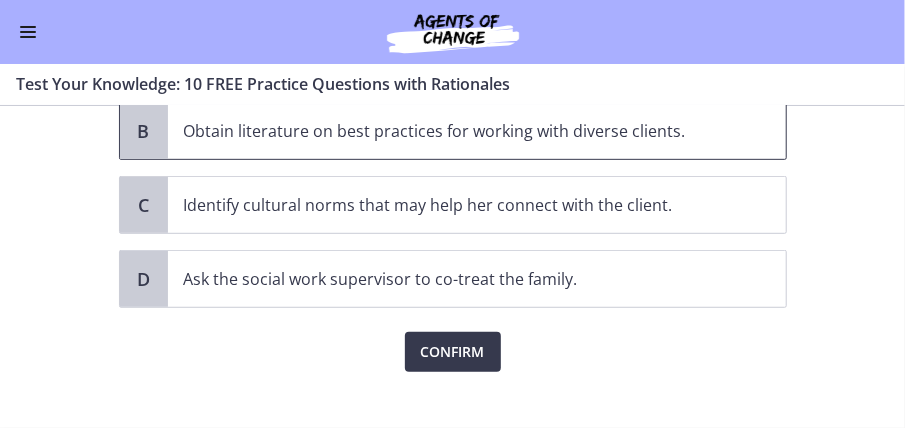 scroll, scrollTop: 429, scrollLeft: 0, axis: vertical 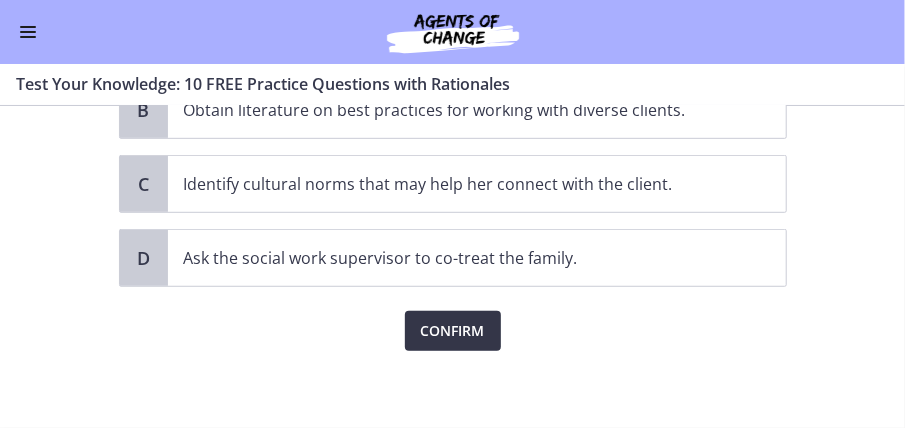 click on "Confirm" at bounding box center (453, 331) 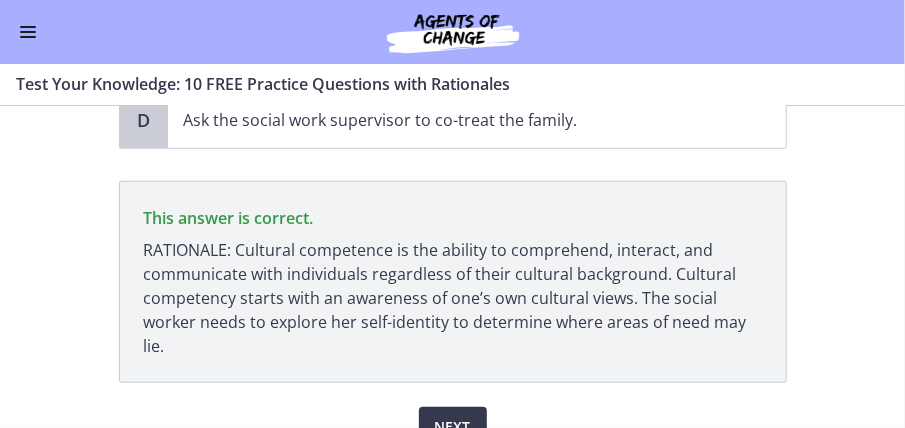 scroll, scrollTop: 662, scrollLeft: 0, axis: vertical 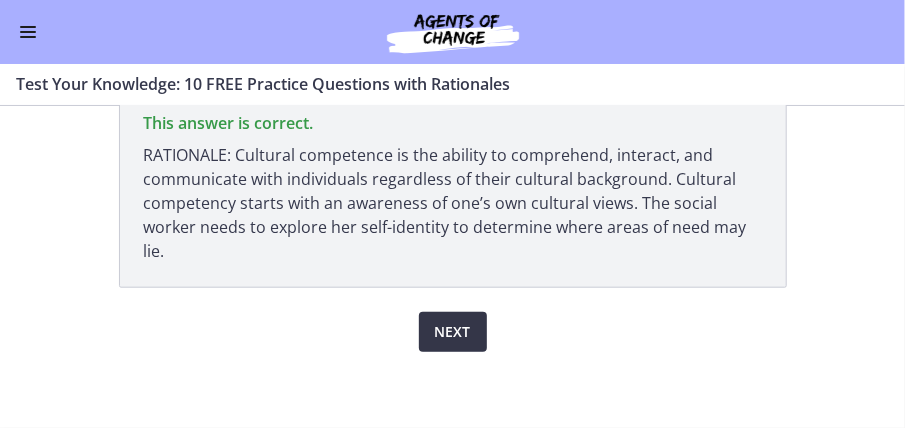 click on "Next" at bounding box center (453, 332) 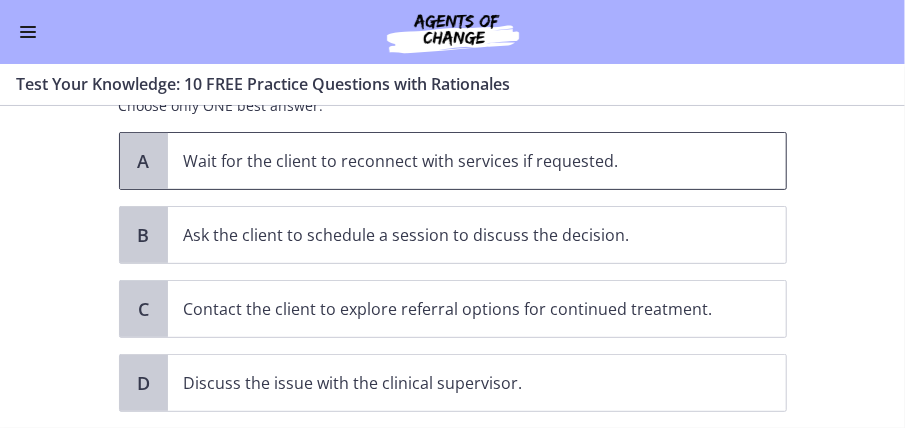 scroll, scrollTop: 236, scrollLeft: 0, axis: vertical 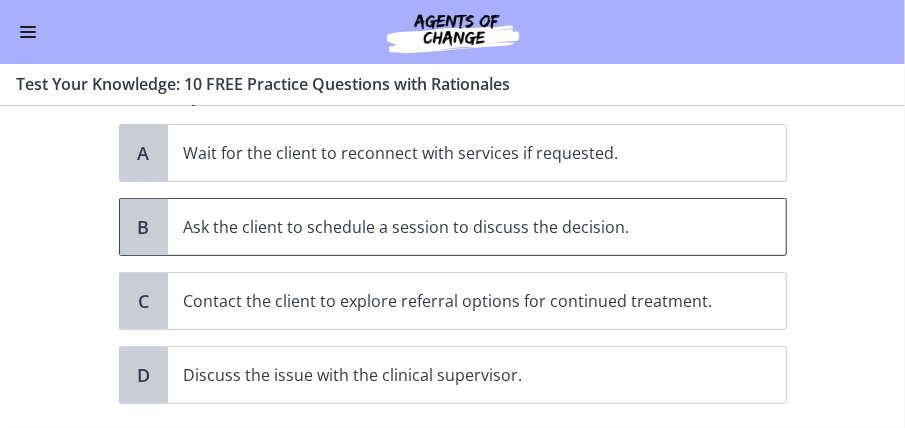 click on "B" at bounding box center (144, 227) 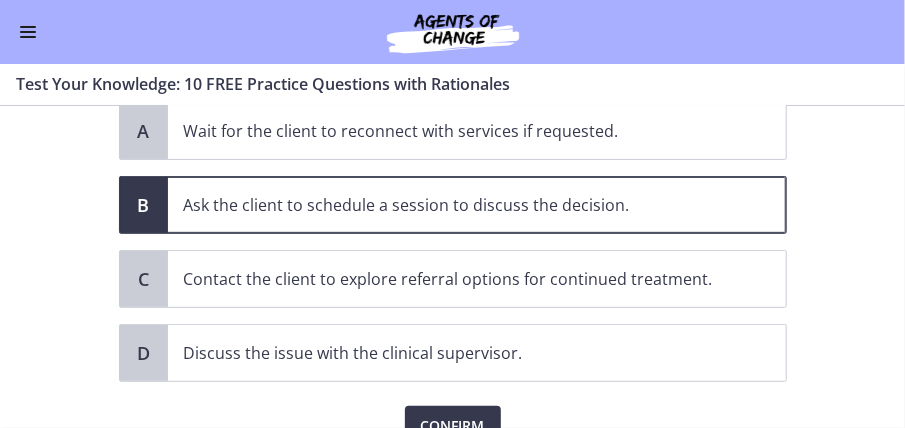 scroll, scrollTop: 282, scrollLeft: 0, axis: vertical 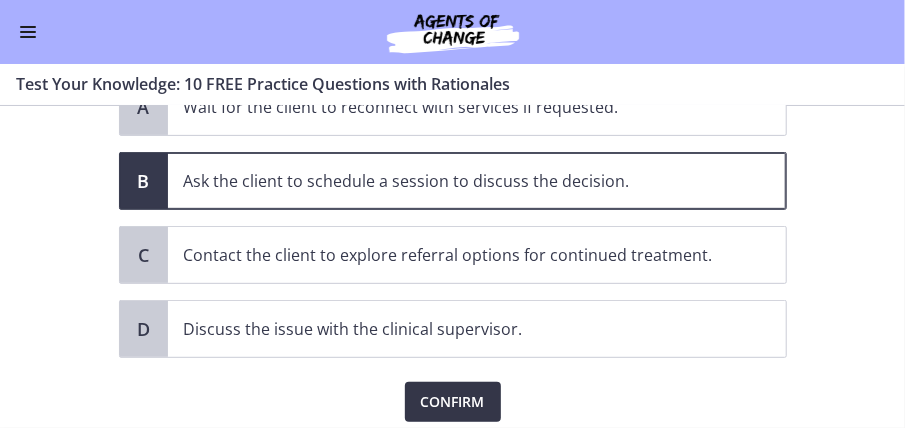 click on "Confirm" at bounding box center (453, 402) 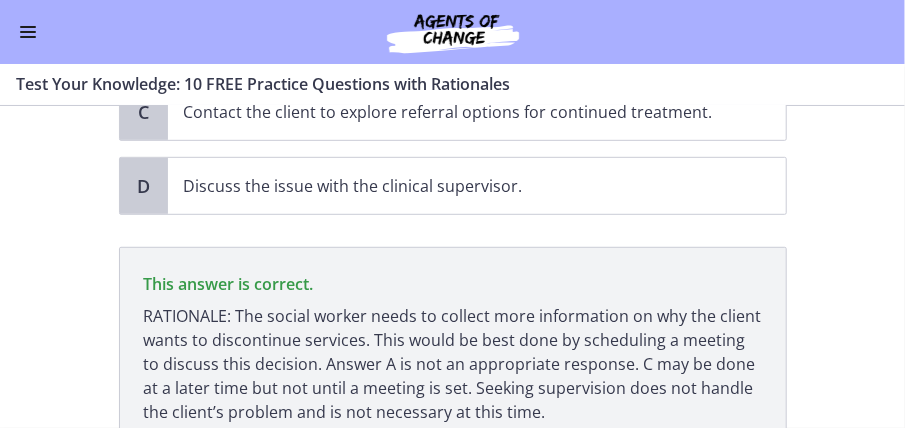 scroll, scrollTop: 586, scrollLeft: 0, axis: vertical 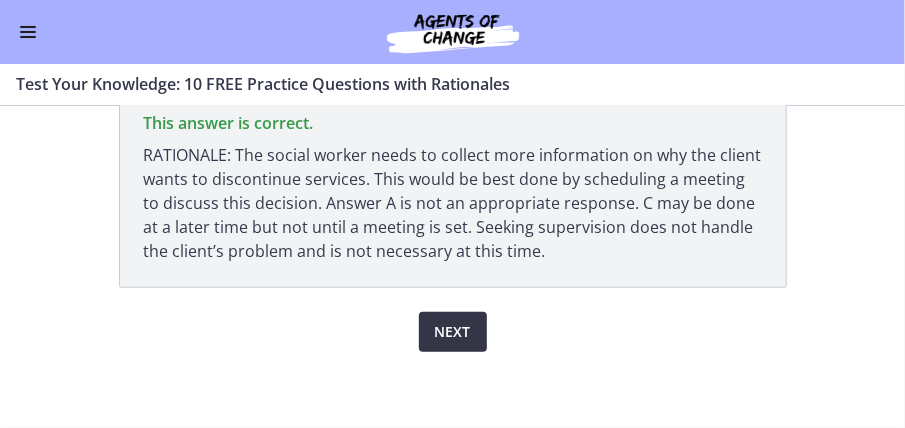 click on "Next" at bounding box center [453, 332] 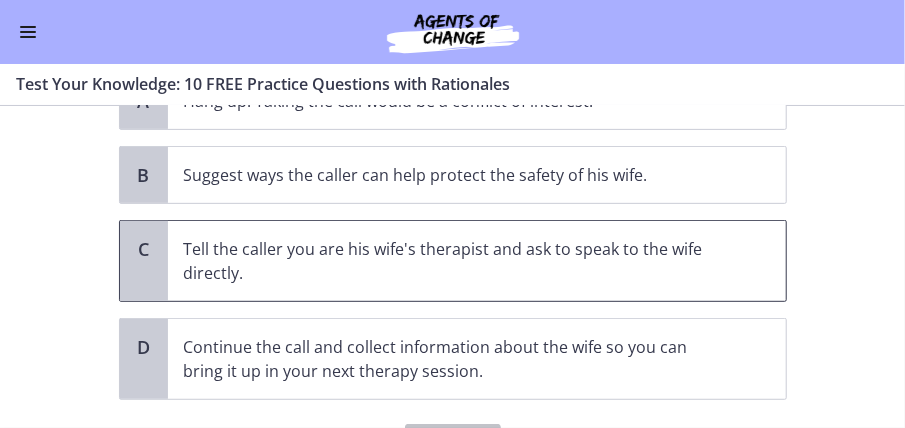 scroll, scrollTop: 322, scrollLeft: 0, axis: vertical 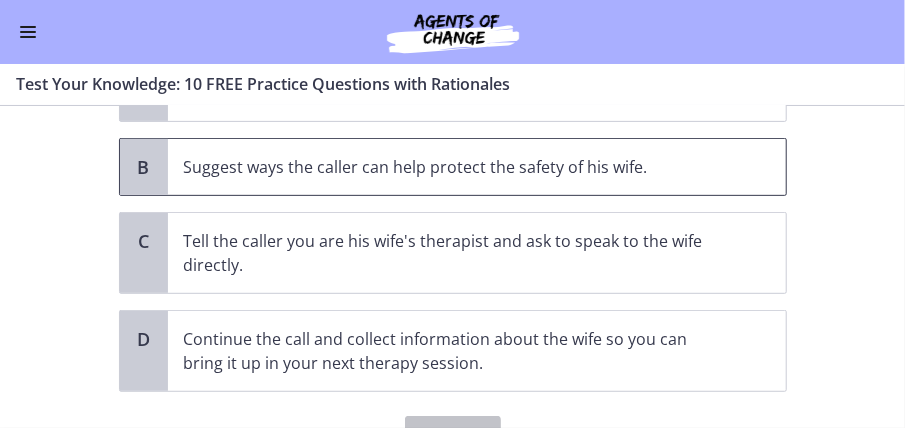click on "B" at bounding box center (144, 167) 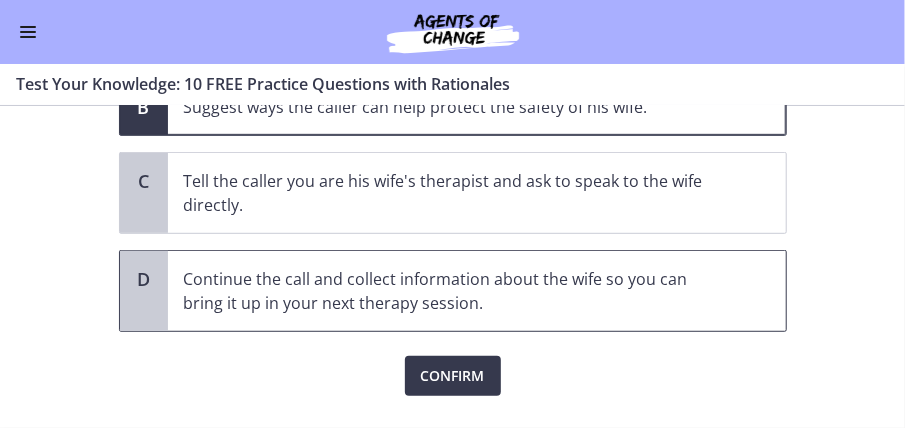scroll, scrollTop: 384, scrollLeft: 0, axis: vertical 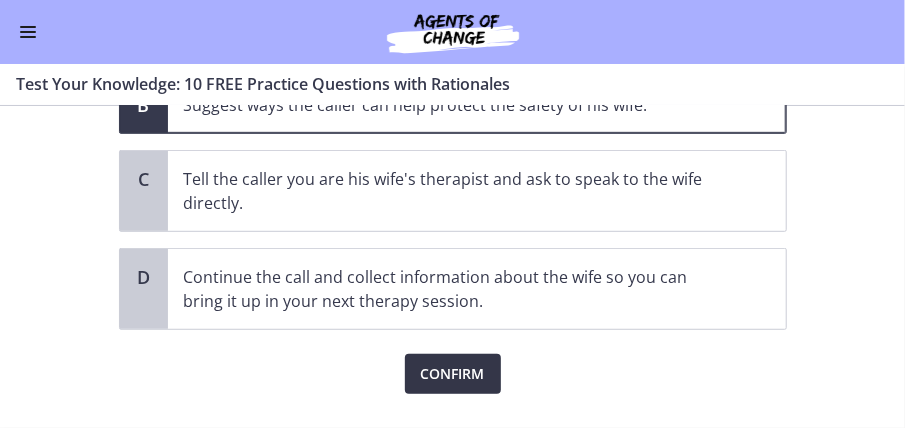 click on "Confirm" at bounding box center (453, 374) 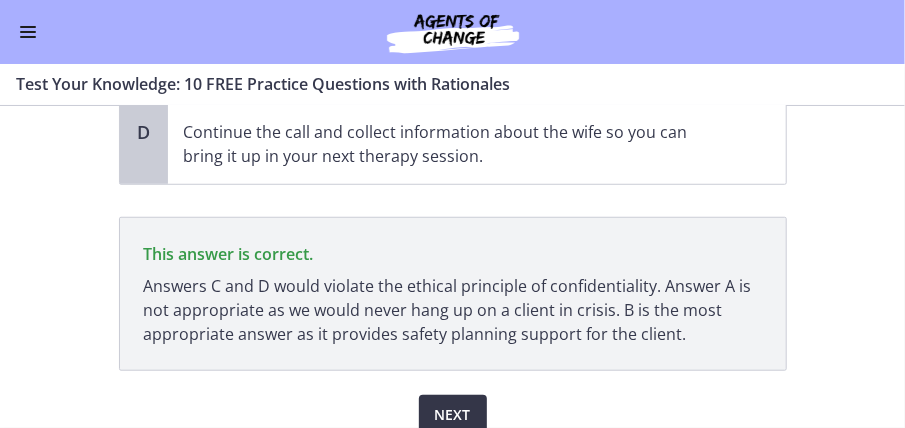 scroll, scrollTop: 565, scrollLeft: 0, axis: vertical 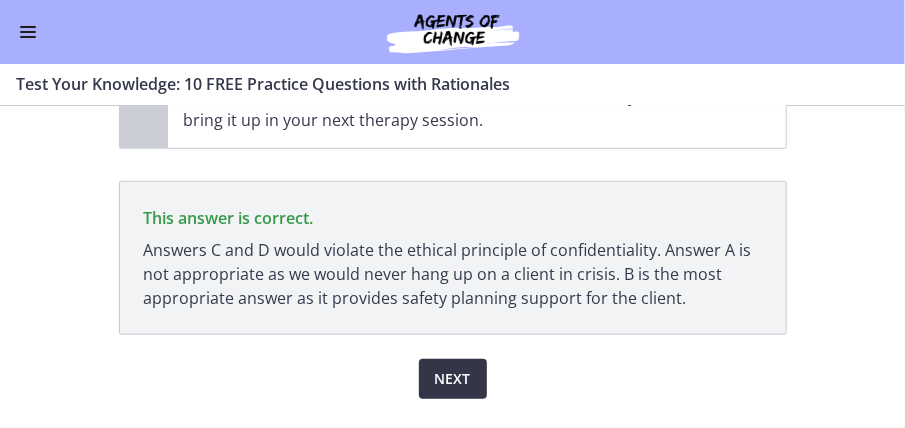 click on "Next" at bounding box center [453, 379] 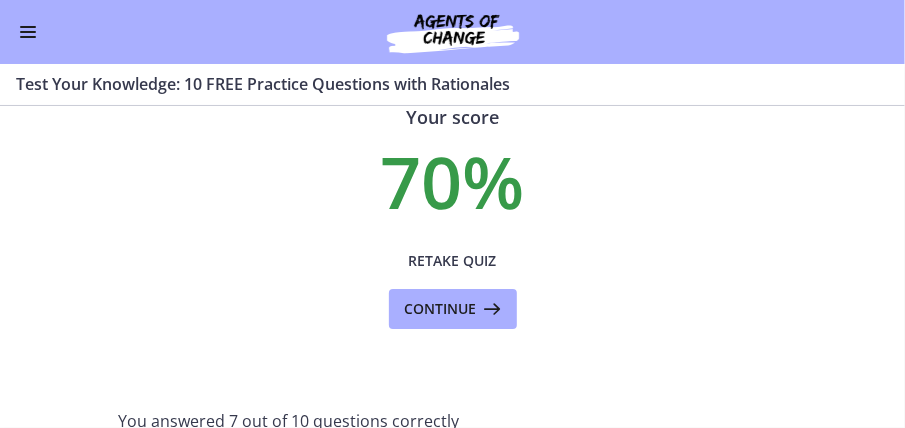 scroll, scrollTop: 95, scrollLeft: 0, axis: vertical 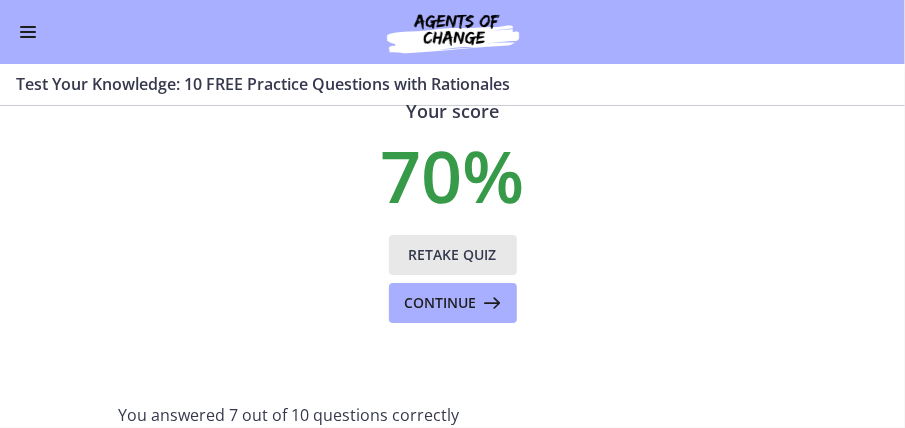 click on "Retake Quiz" at bounding box center (453, 255) 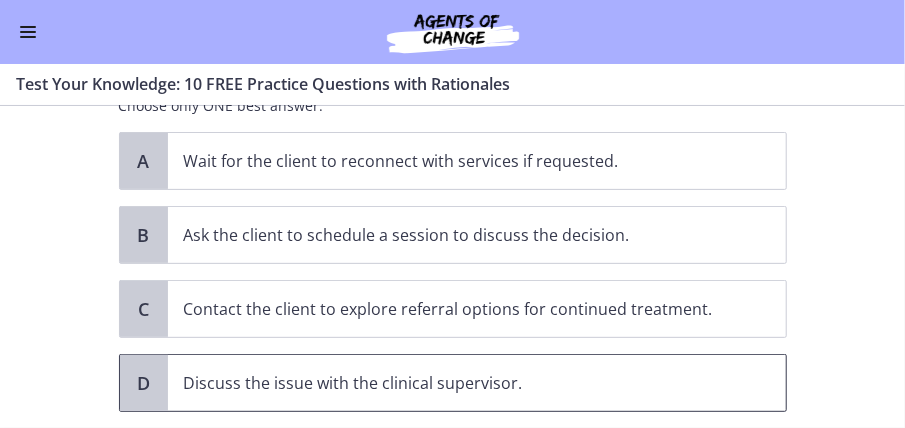 scroll, scrollTop: 230, scrollLeft: 0, axis: vertical 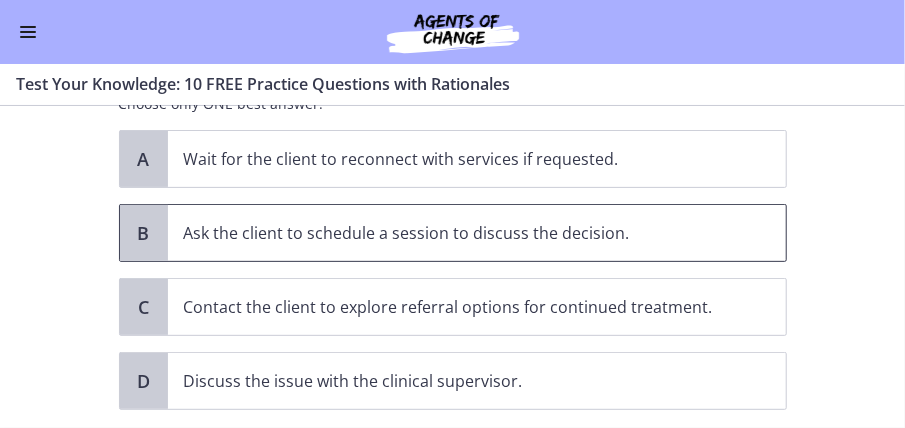 click on "Ask the client to schedule a session to discuss the decision." at bounding box center (457, 233) 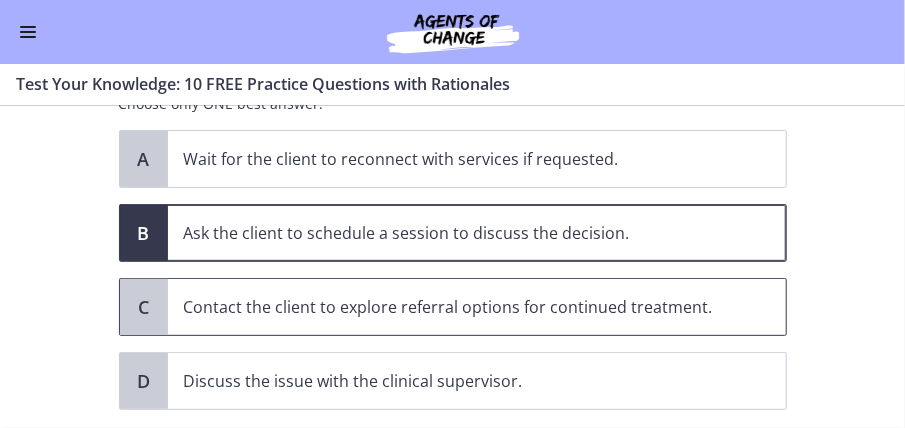 scroll, scrollTop: 353, scrollLeft: 0, axis: vertical 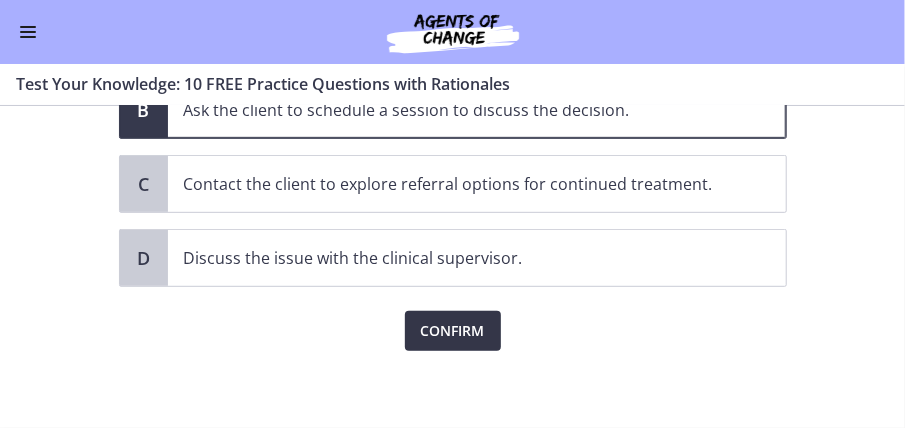 click on "Confirm" at bounding box center [453, 331] 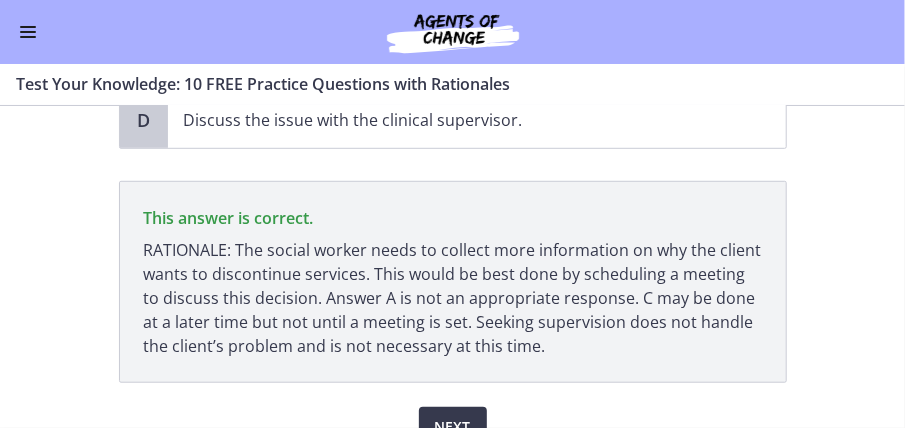 scroll, scrollTop: 586, scrollLeft: 0, axis: vertical 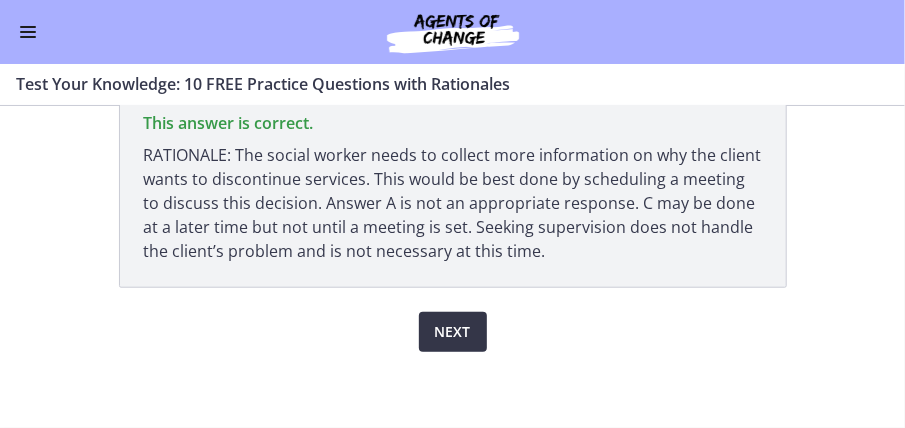 click on "Next" at bounding box center [453, 332] 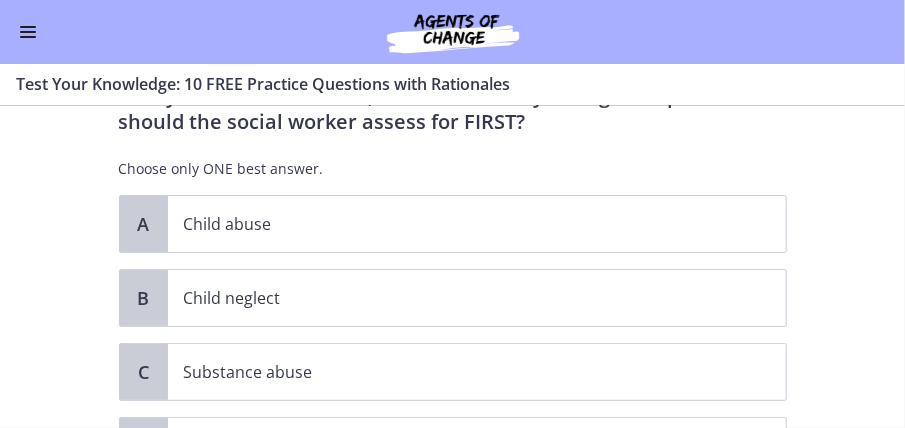 scroll, scrollTop: 171, scrollLeft: 0, axis: vertical 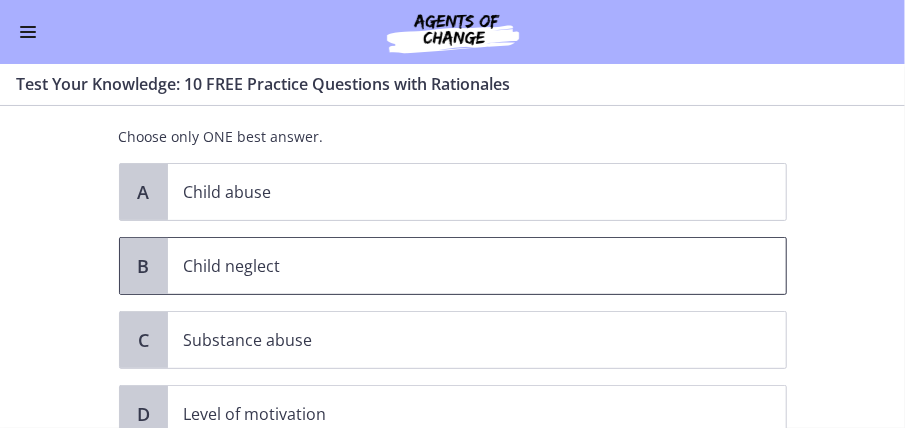 click on "Child neglect" at bounding box center (477, 266) 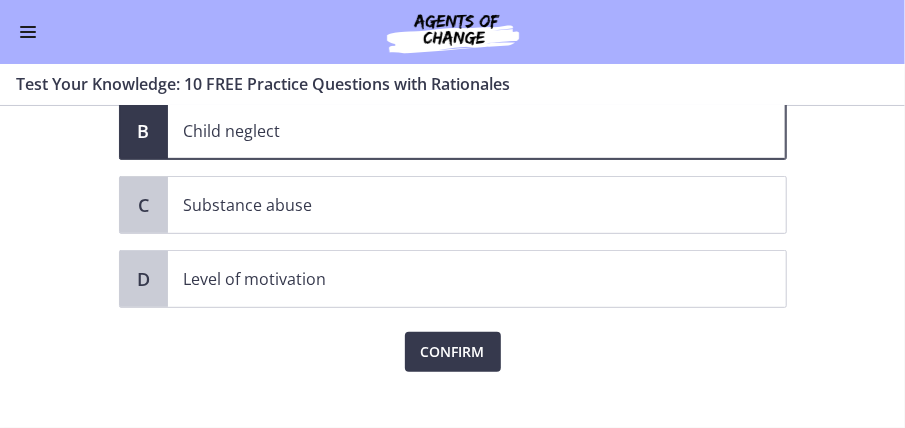 scroll, scrollTop: 327, scrollLeft: 0, axis: vertical 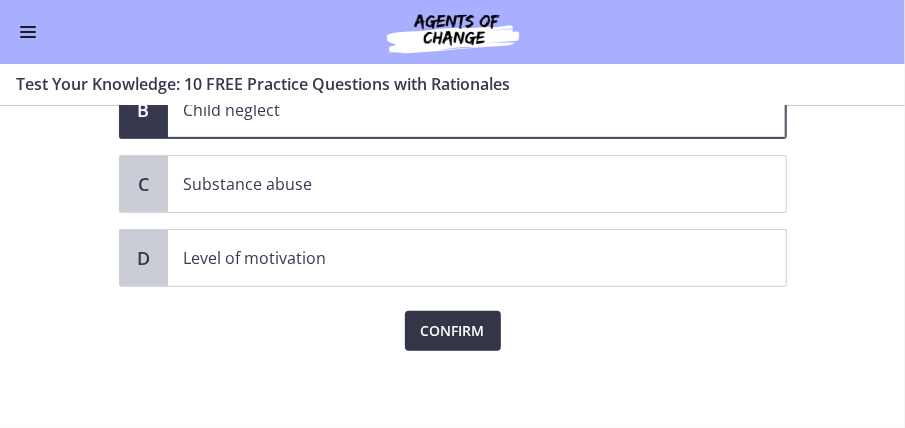 click on "Confirm" at bounding box center (453, 331) 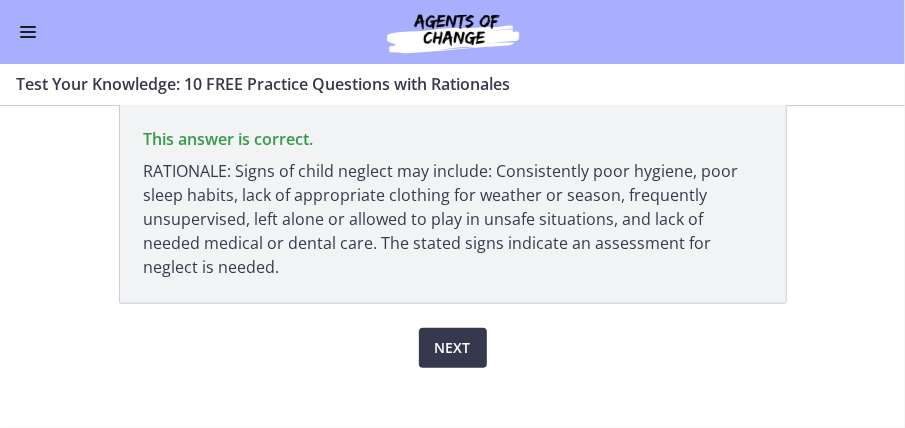 scroll, scrollTop: 545, scrollLeft: 0, axis: vertical 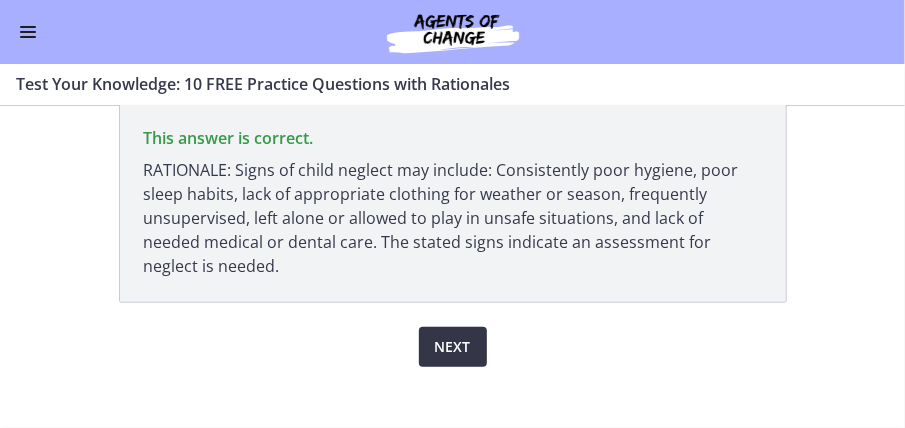 click on "Next" at bounding box center [453, 347] 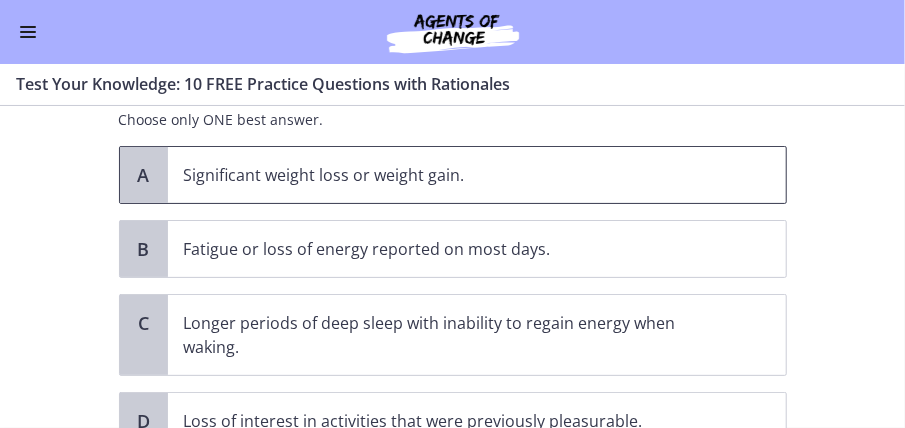 scroll, scrollTop: 136, scrollLeft: 0, axis: vertical 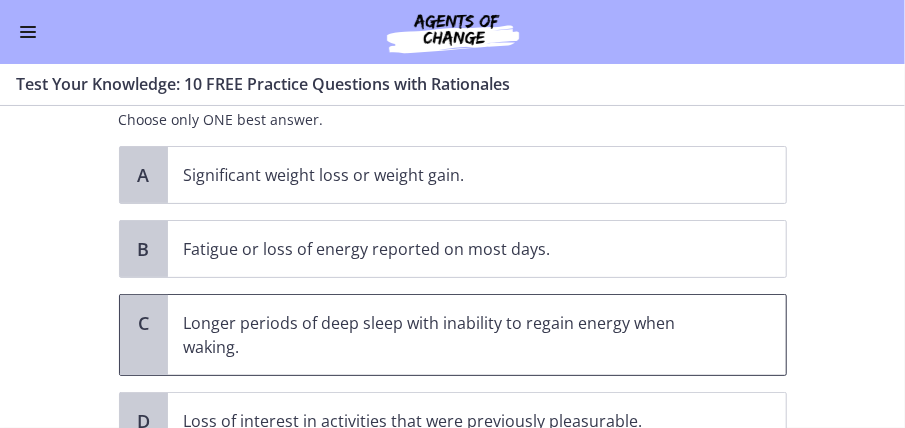 click on "Longer periods of deep sleep with inability to regain energy when waking." at bounding box center (457, 335) 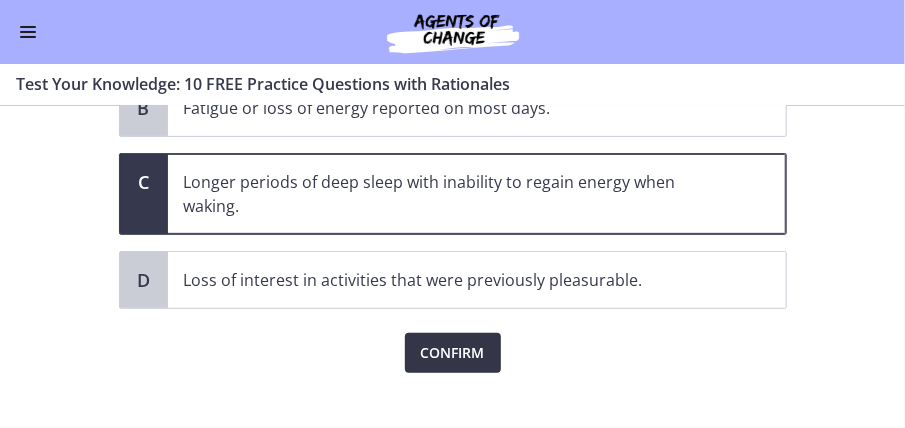scroll, scrollTop: 279, scrollLeft: 0, axis: vertical 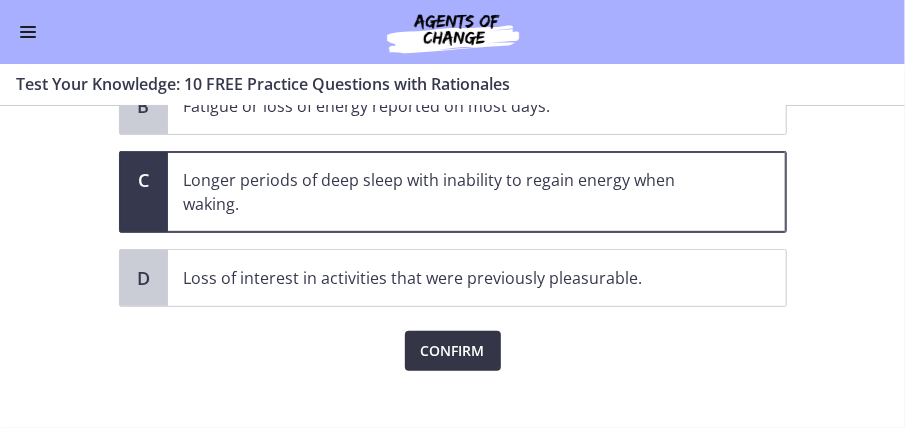 click on "Confirm" at bounding box center [453, 351] 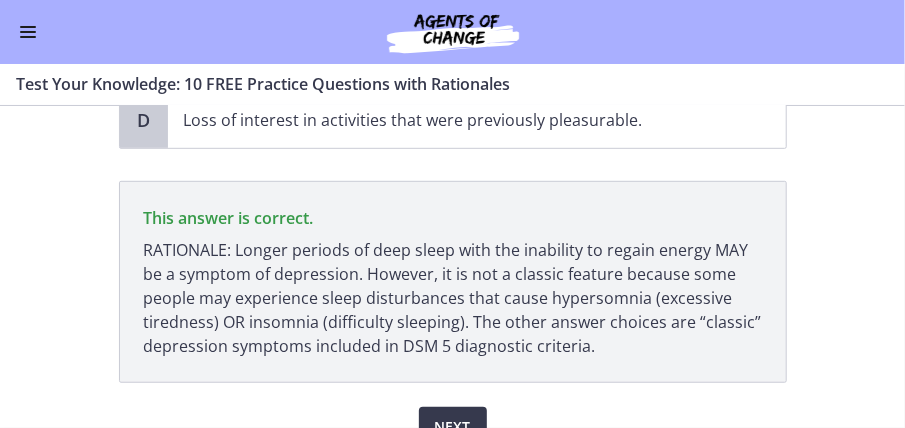 scroll, scrollTop: 532, scrollLeft: 0, axis: vertical 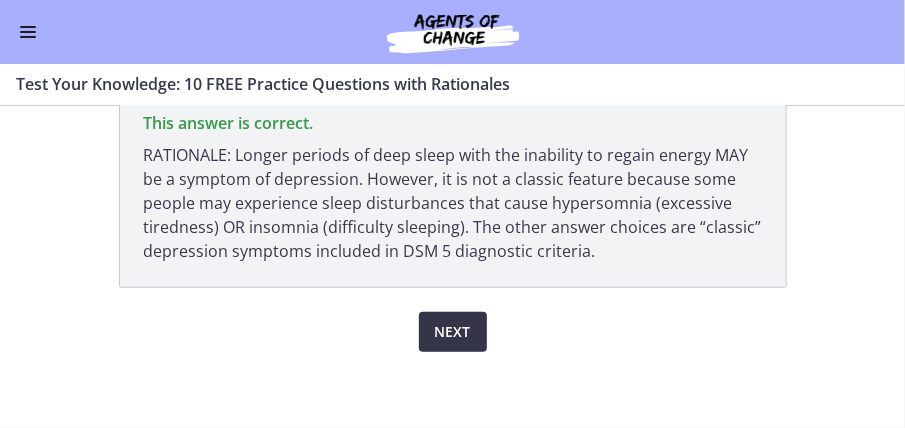 click on "Next" at bounding box center (453, 332) 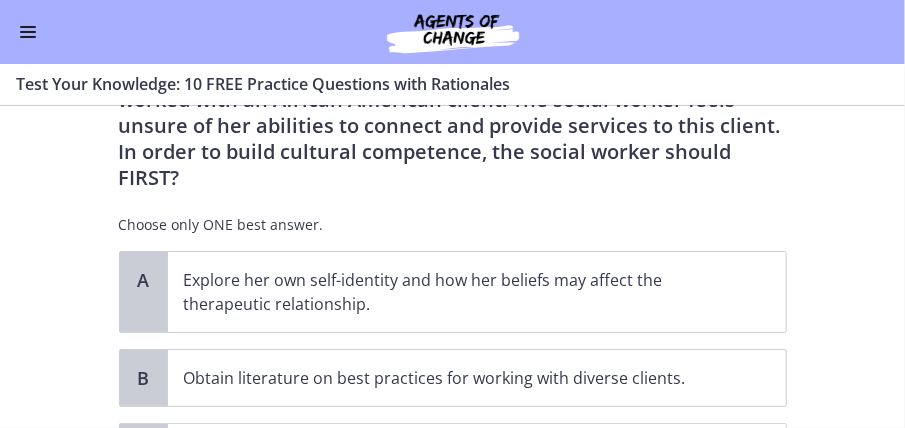 scroll, scrollTop: 175, scrollLeft: 0, axis: vertical 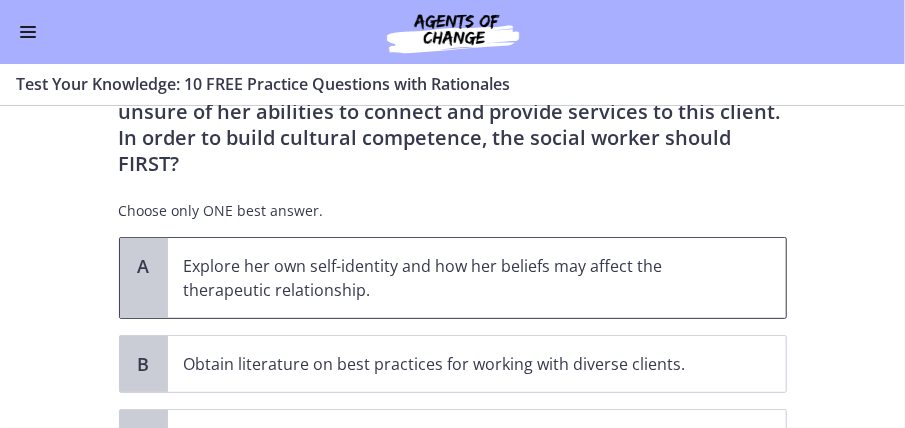 click on "Explore her own self-identity and how her beliefs may affect the therapeutic relationship." at bounding box center (457, 278) 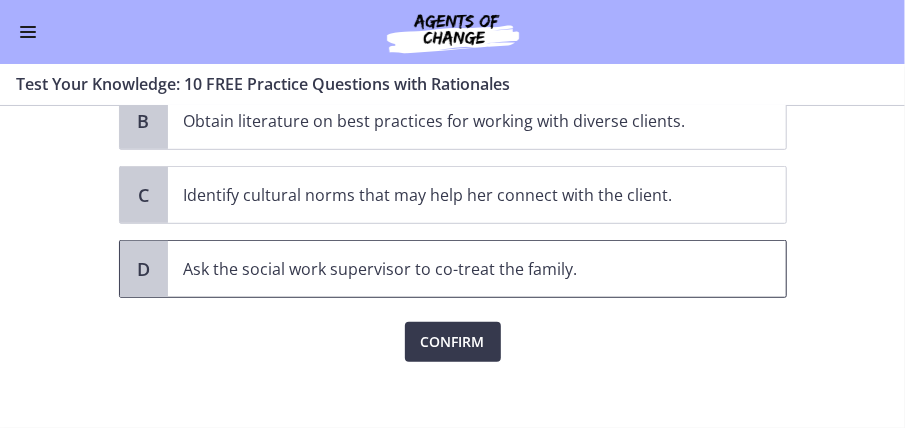 scroll, scrollTop: 429, scrollLeft: 0, axis: vertical 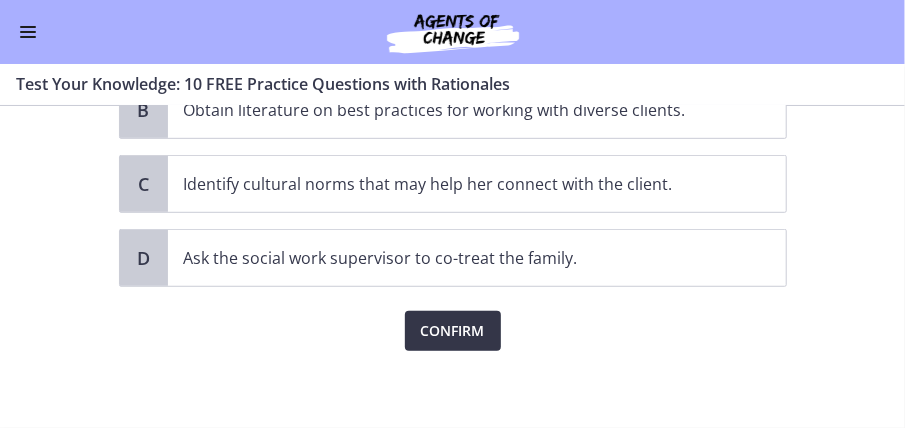 click on "Confirm" at bounding box center (453, 331) 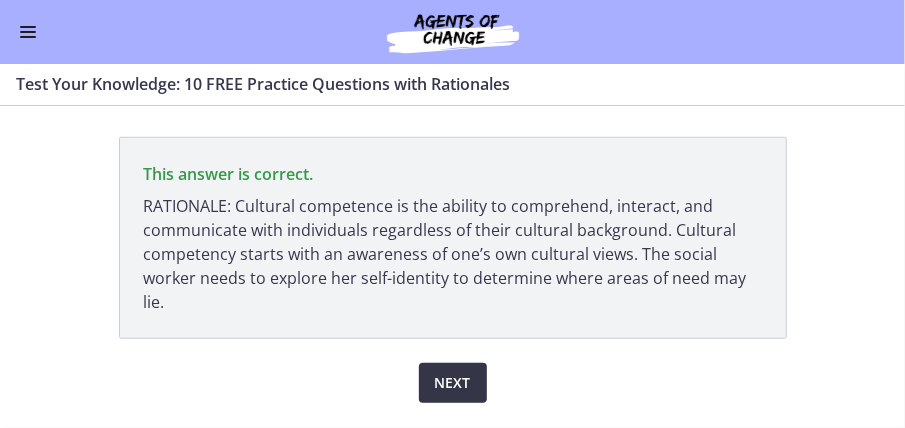 scroll, scrollTop: 610, scrollLeft: 0, axis: vertical 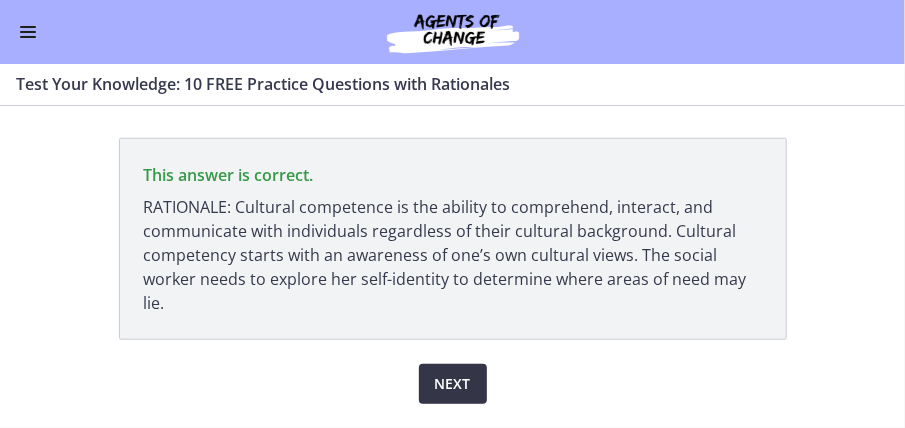 click on "Next" at bounding box center (453, 384) 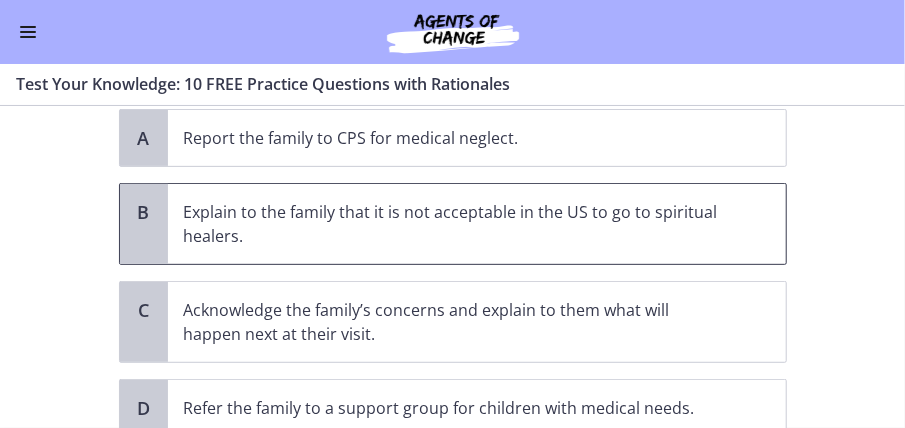 scroll, scrollTop: 304, scrollLeft: 0, axis: vertical 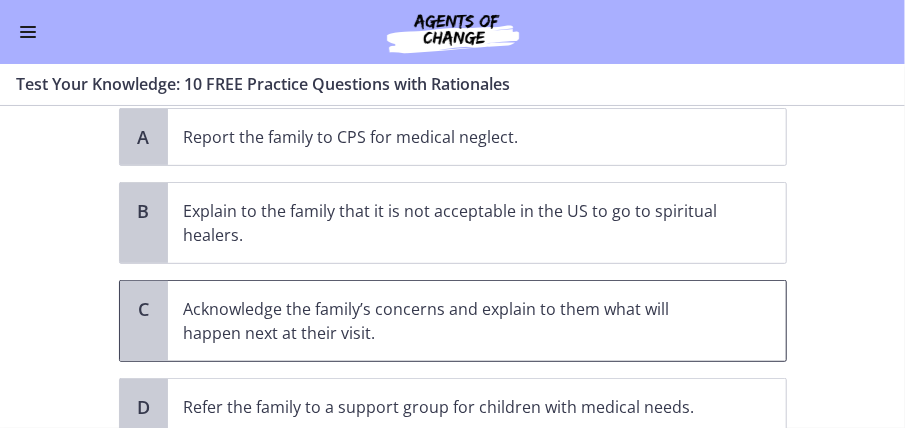 click on "Acknowledge the family’s concerns and explain to them what will happen next at their visit." at bounding box center [457, 321] 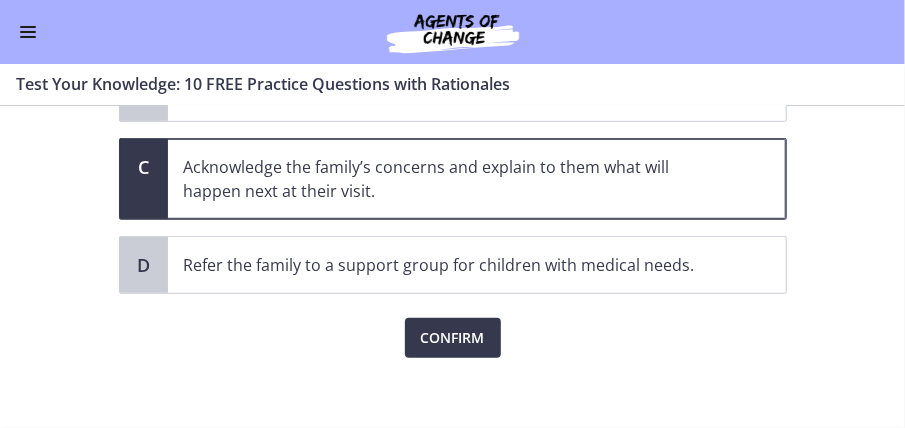 scroll, scrollTop: 453, scrollLeft: 0, axis: vertical 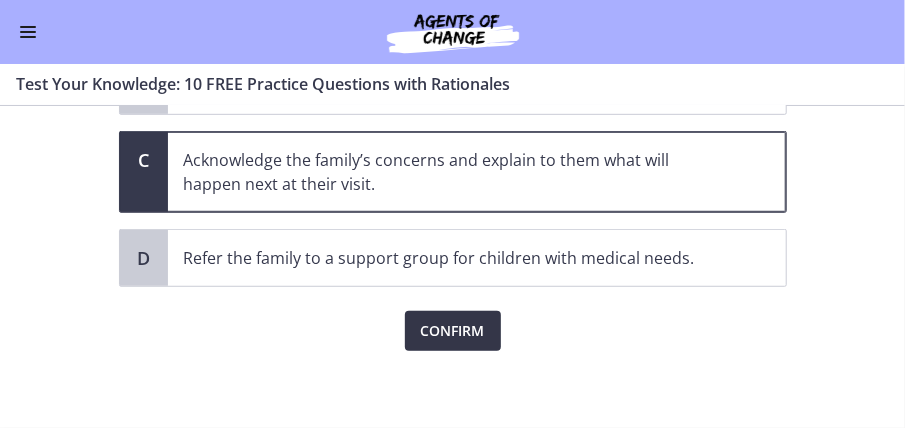click on "Confirm" at bounding box center [453, 331] 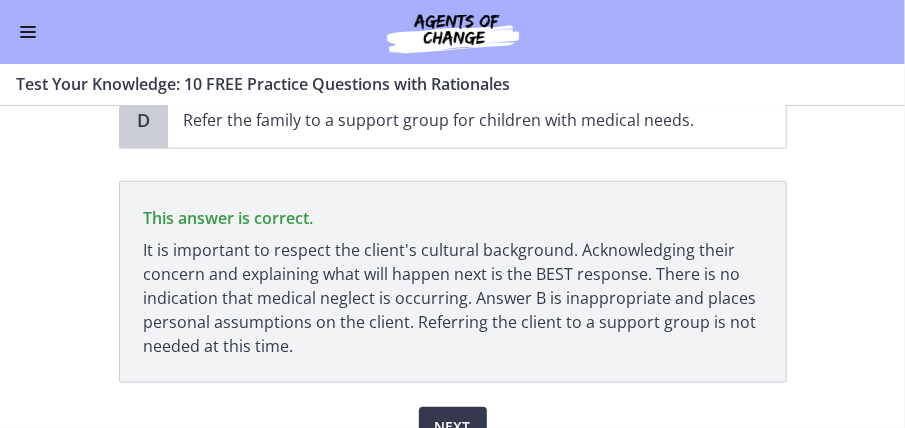scroll, scrollTop: 686, scrollLeft: 0, axis: vertical 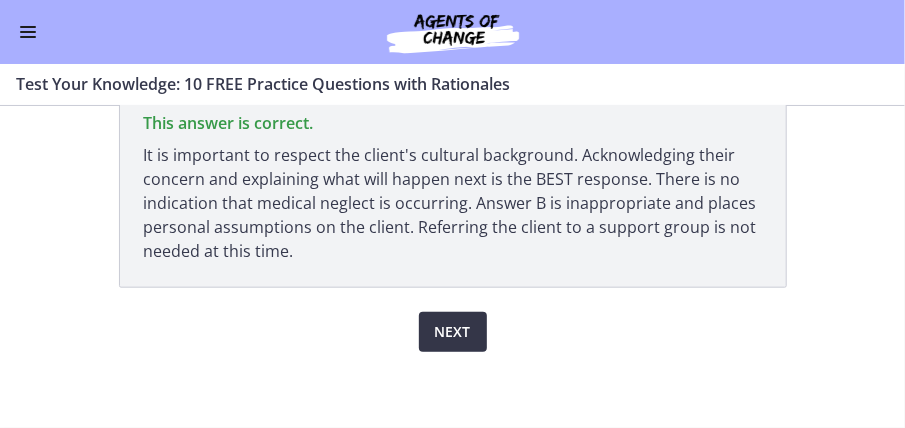 click on "Next" at bounding box center [453, 332] 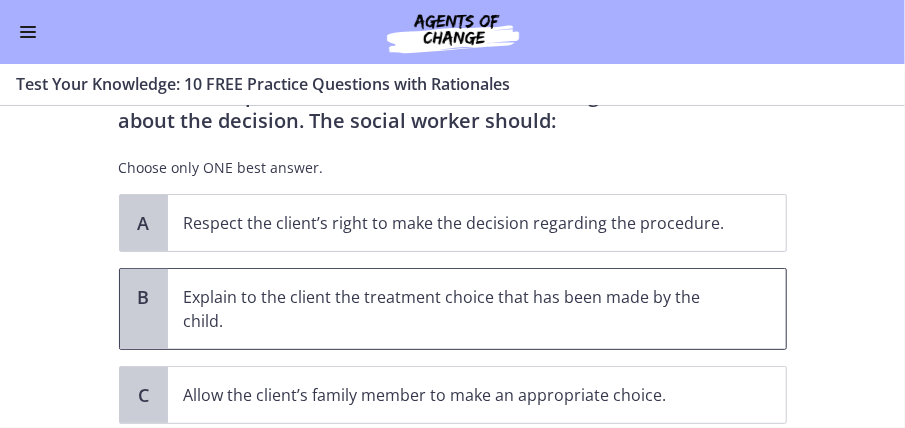 scroll, scrollTop: 167, scrollLeft: 0, axis: vertical 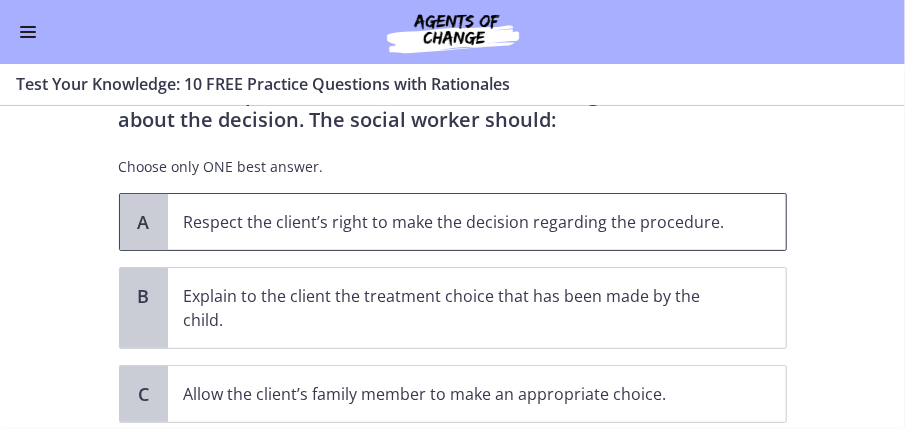 click on "A" at bounding box center (144, 222) 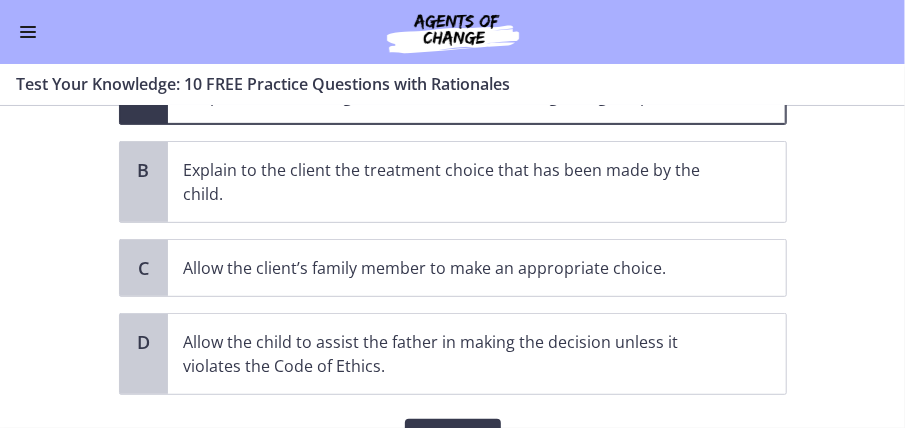 scroll, scrollTop: 308, scrollLeft: 0, axis: vertical 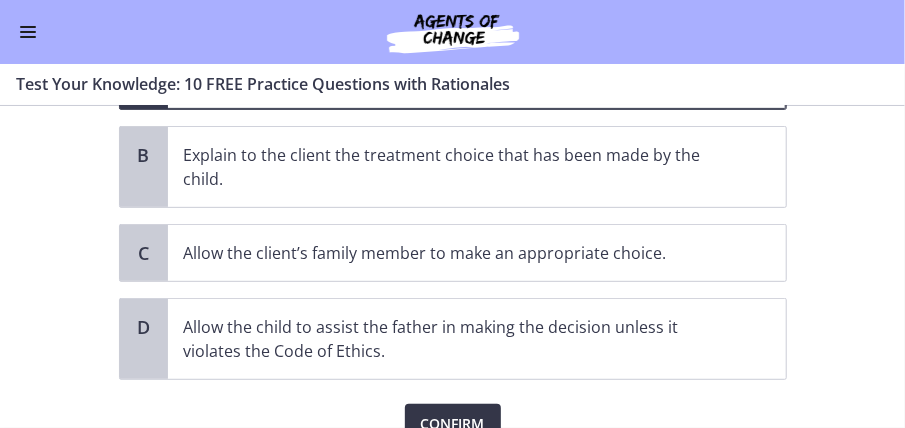 click on "Confirm" at bounding box center (453, 424) 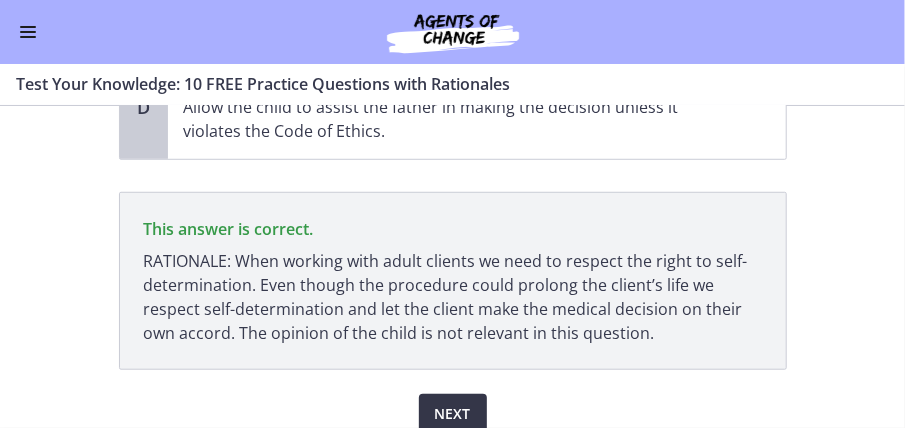 scroll, scrollTop: 539, scrollLeft: 0, axis: vertical 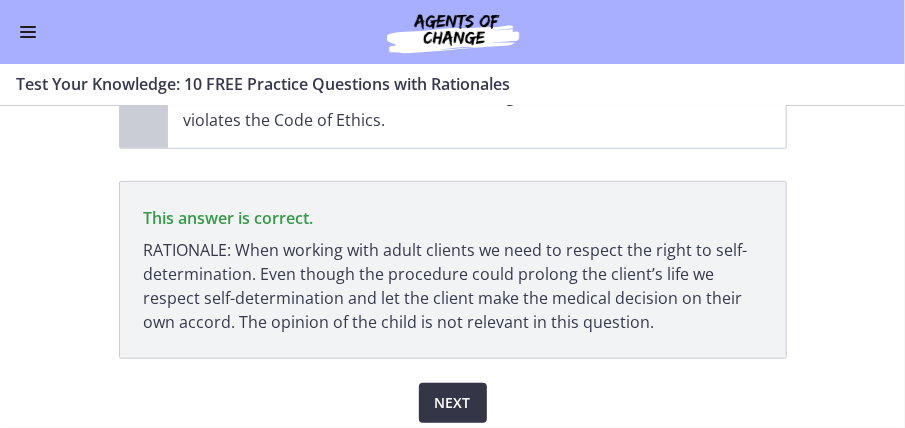 click on "Next" at bounding box center (453, 403) 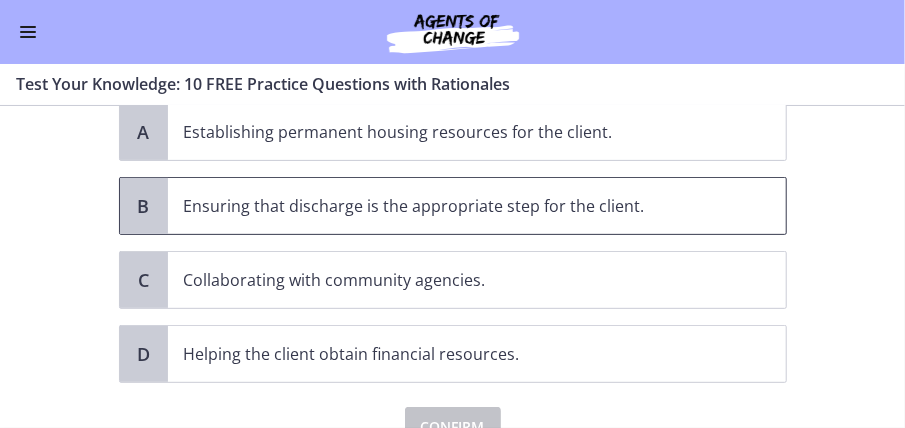 scroll, scrollTop: 233, scrollLeft: 0, axis: vertical 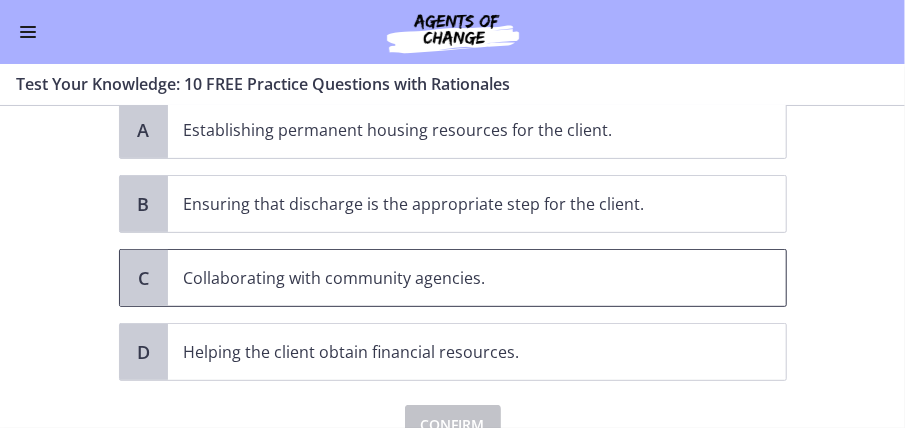 click on "C" at bounding box center (144, 278) 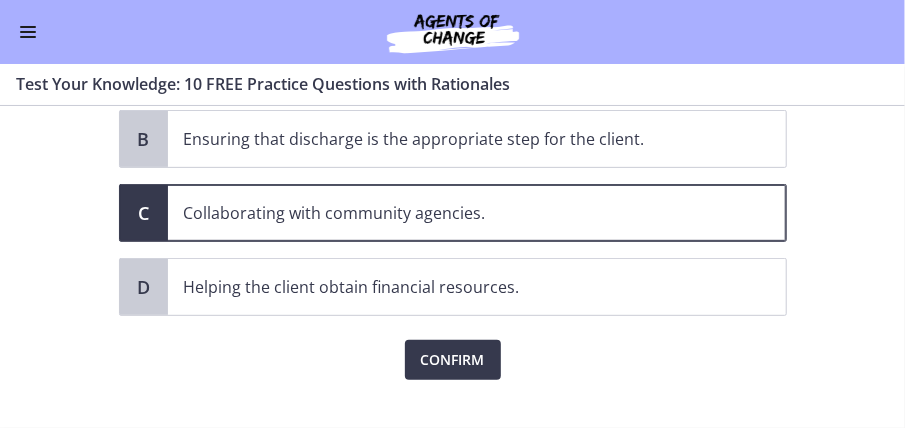 scroll, scrollTop: 312, scrollLeft: 0, axis: vertical 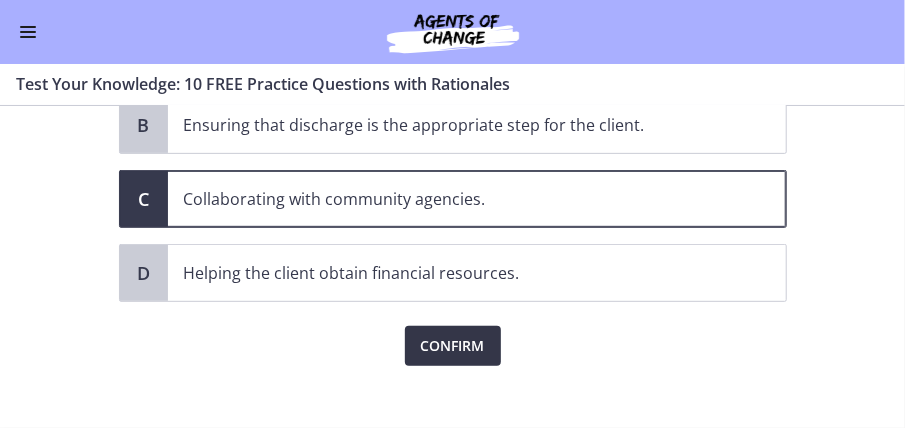 click on "Confirm" at bounding box center (453, 346) 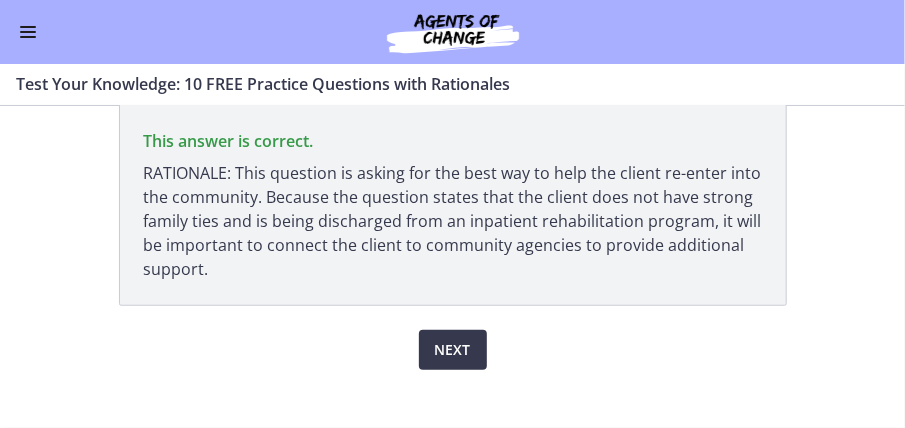 scroll, scrollTop: 546, scrollLeft: 0, axis: vertical 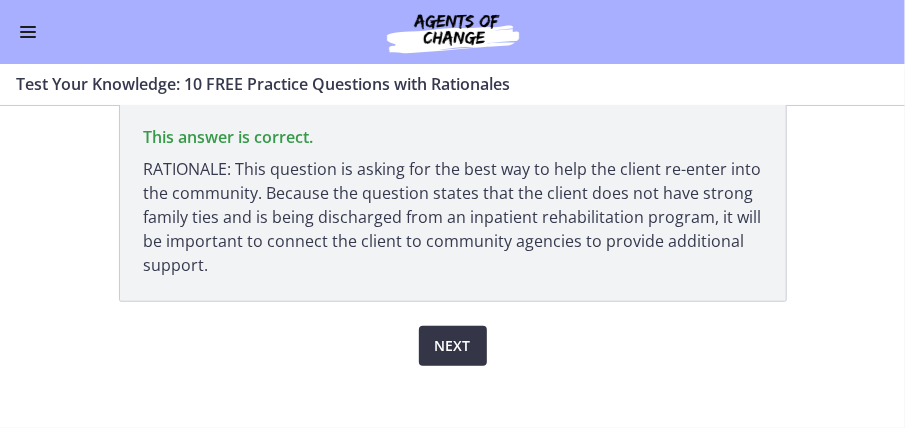 click on "Next" at bounding box center (453, 346) 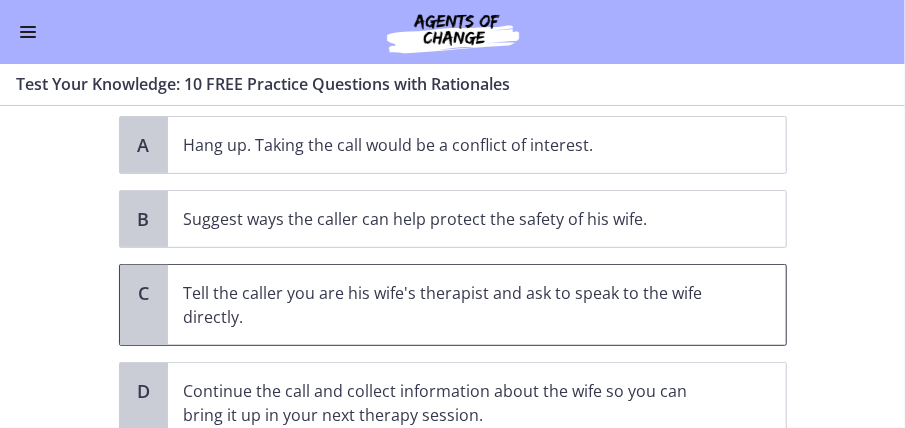scroll, scrollTop: 269, scrollLeft: 0, axis: vertical 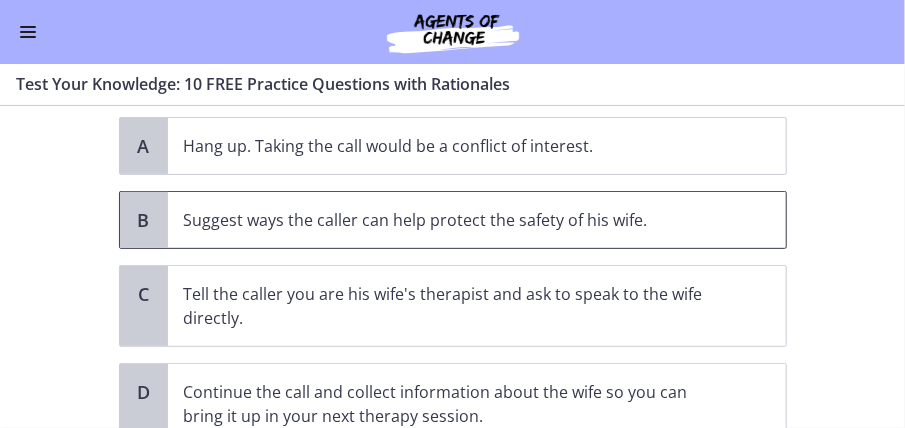 click on "Suggest ways the caller can help protect the safety of his wife." at bounding box center [457, 220] 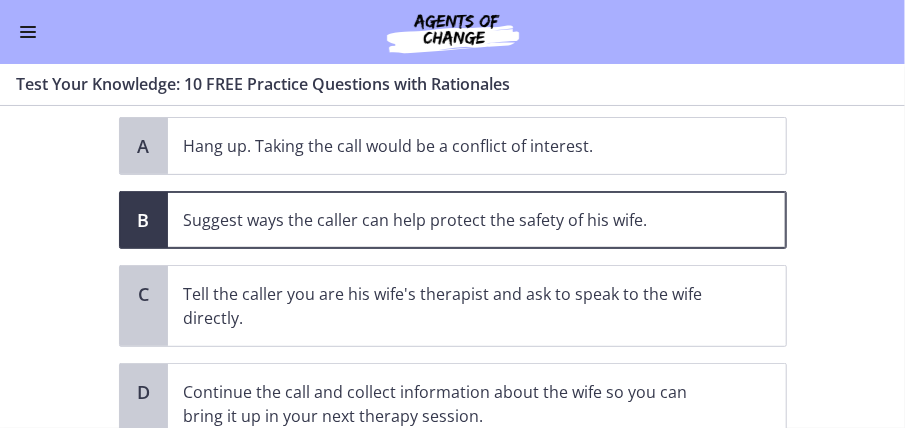 scroll, scrollTop: 427, scrollLeft: 0, axis: vertical 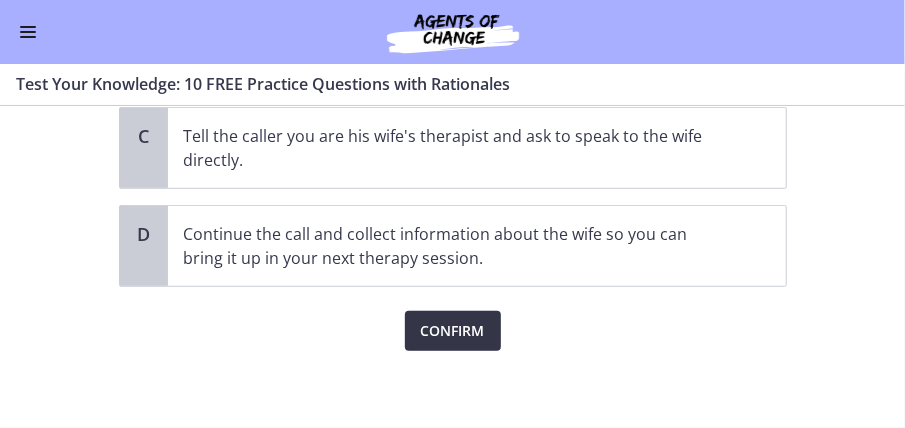 click on "Confirm" at bounding box center [453, 331] 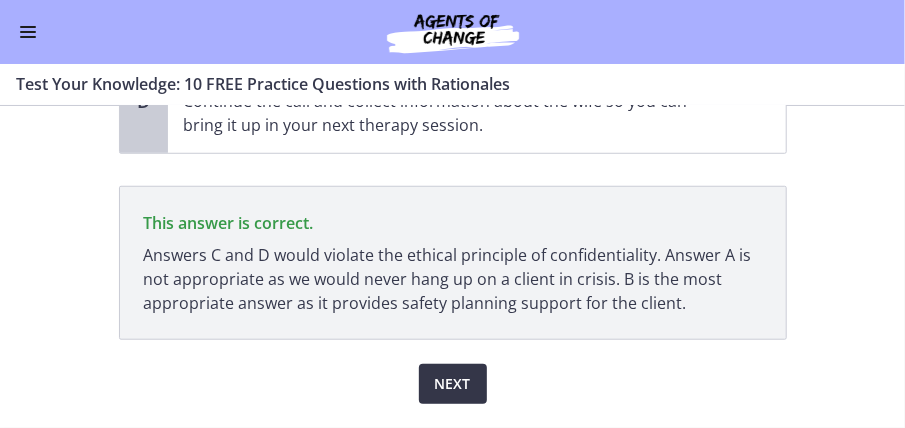 scroll, scrollTop: 565, scrollLeft: 0, axis: vertical 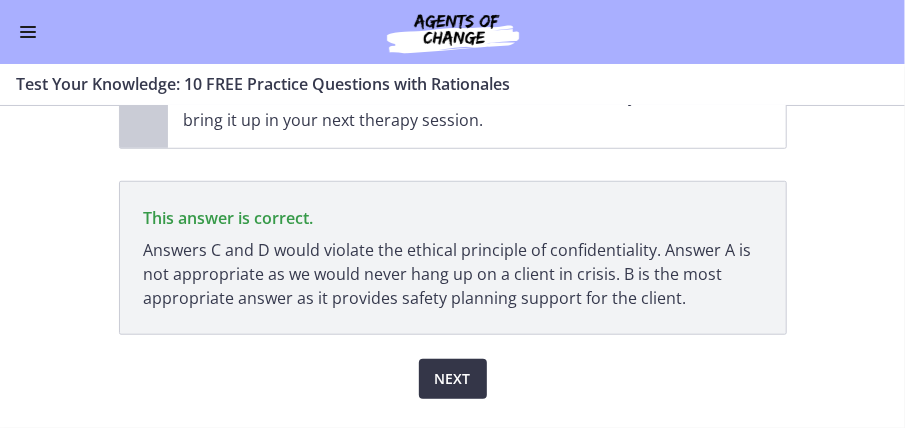 click on "Next" at bounding box center [453, 379] 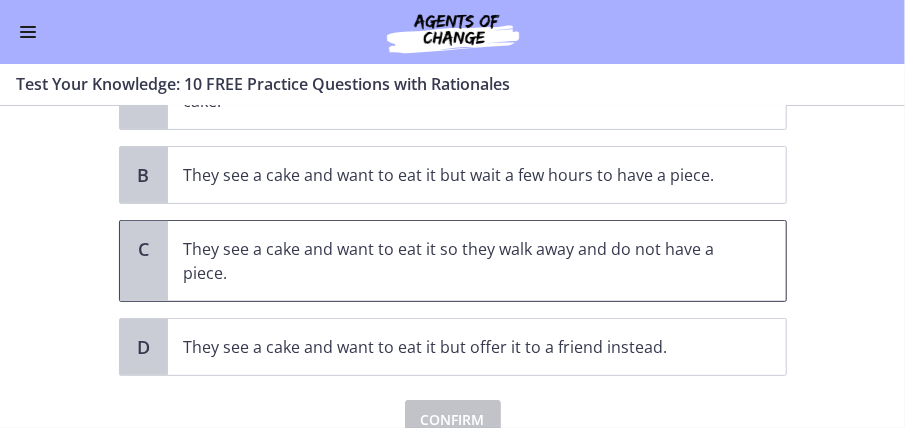 scroll, scrollTop: 140, scrollLeft: 0, axis: vertical 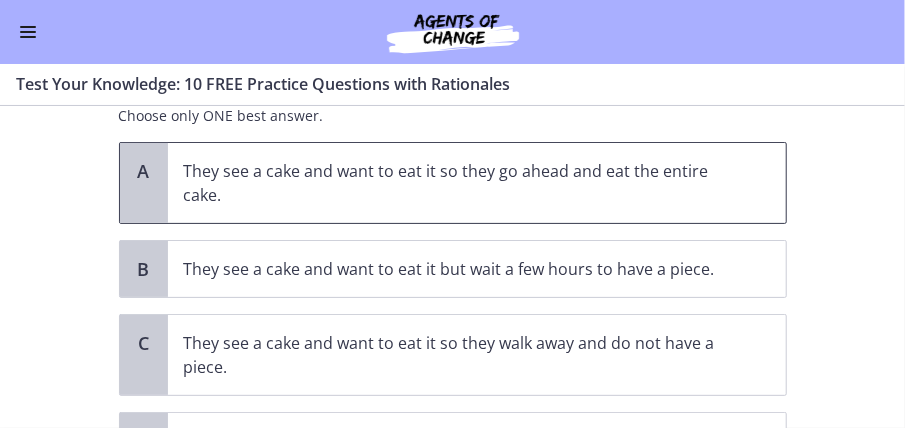 click on "A" at bounding box center [144, 183] 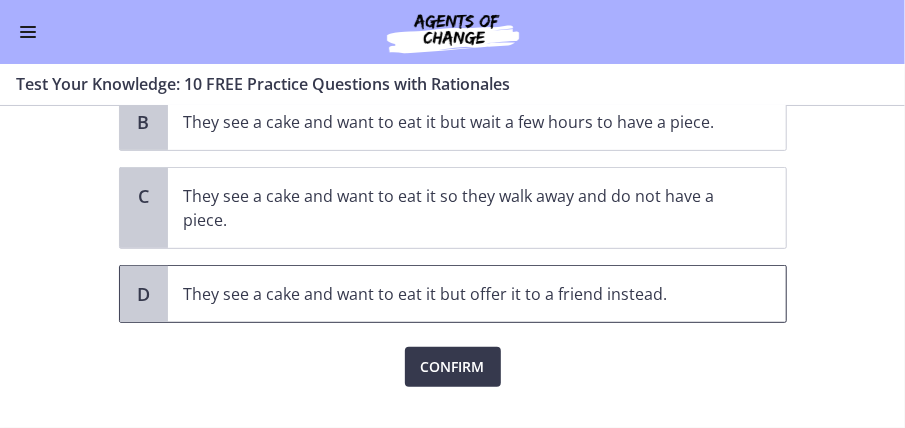 scroll, scrollTop: 288, scrollLeft: 0, axis: vertical 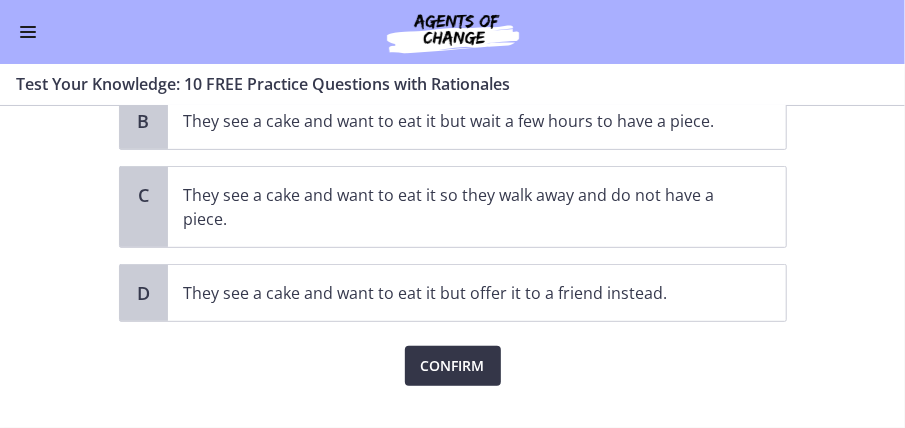 click on "Confirm" at bounding box center [453, 366] 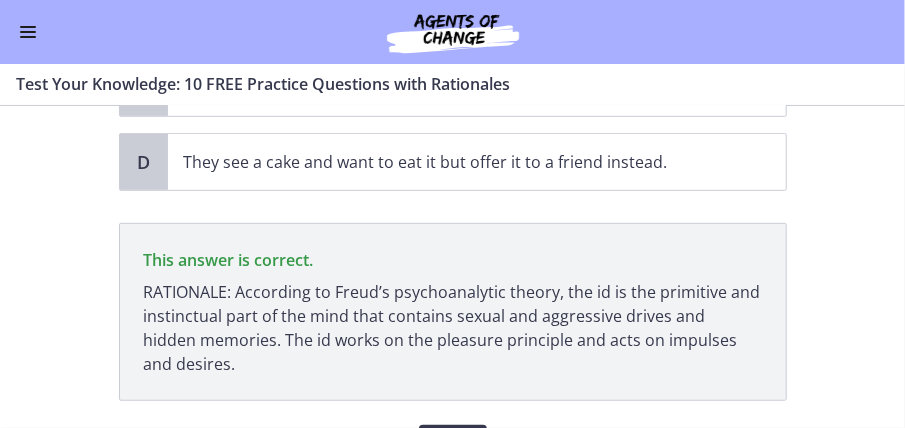 scroll, scrollTop: 532, scrollLeft: 0, axis: vertical 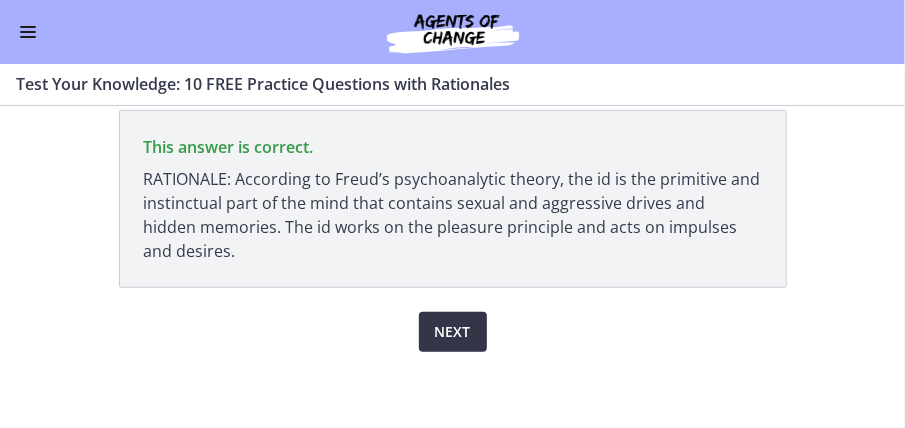 click on "Next" at bounding box center (453, 332) 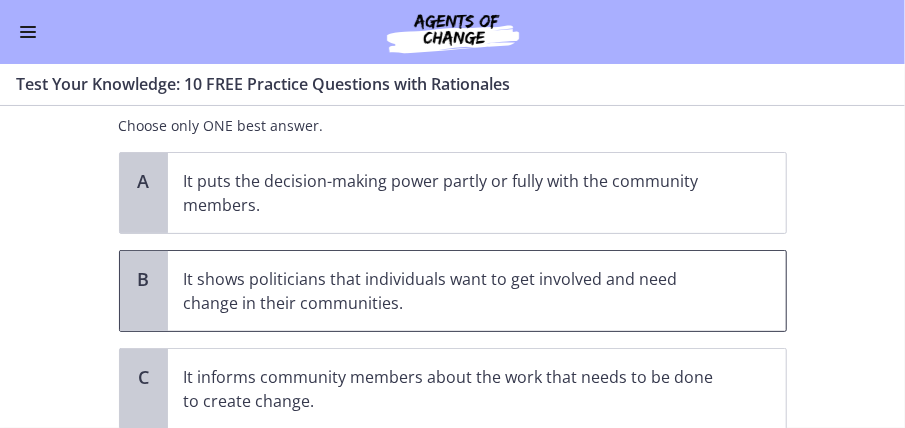 scroll, scrollTop: 117, scrollLeft: 0, axis: vertical 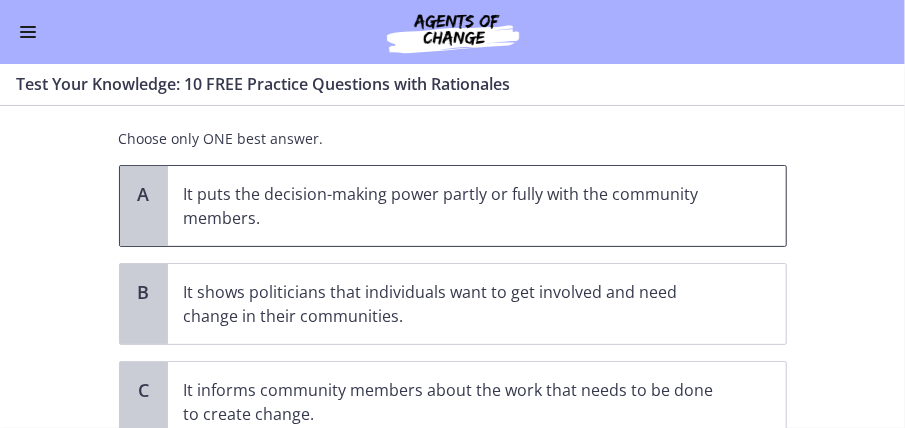 click on "A" at bounding box center (144, 194) 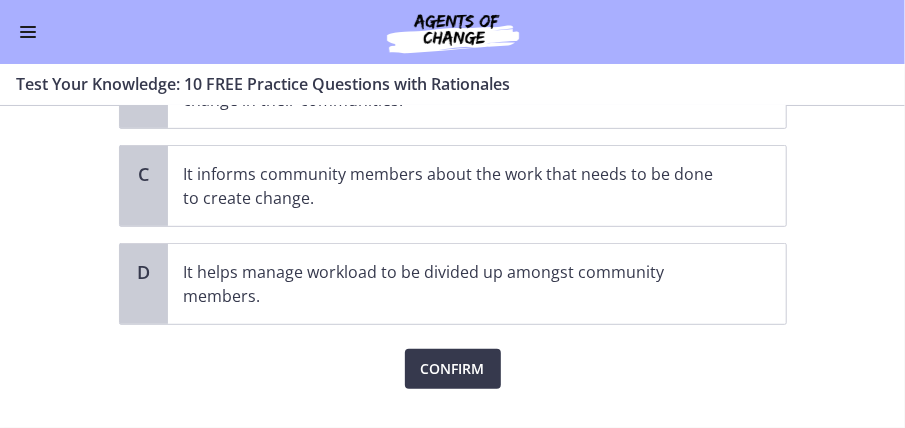 scroll, scrollTop: 336, scrollLeft: 0, axis: vertical 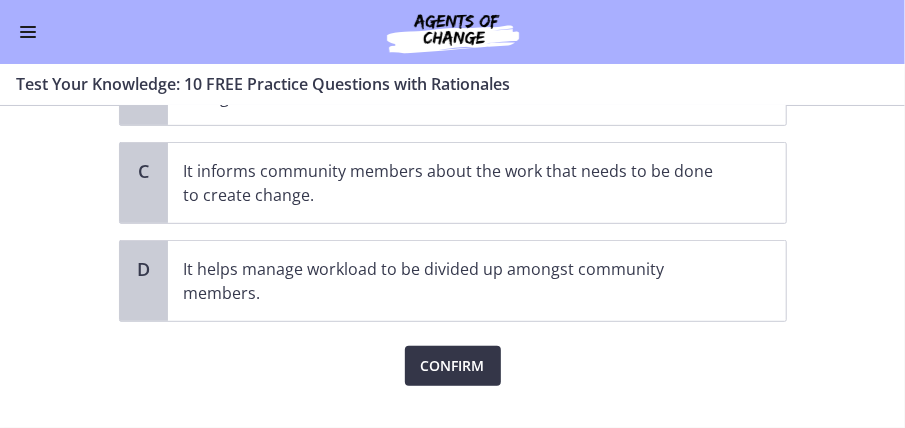 click on "Confirm" at bounding box center (453, 366) 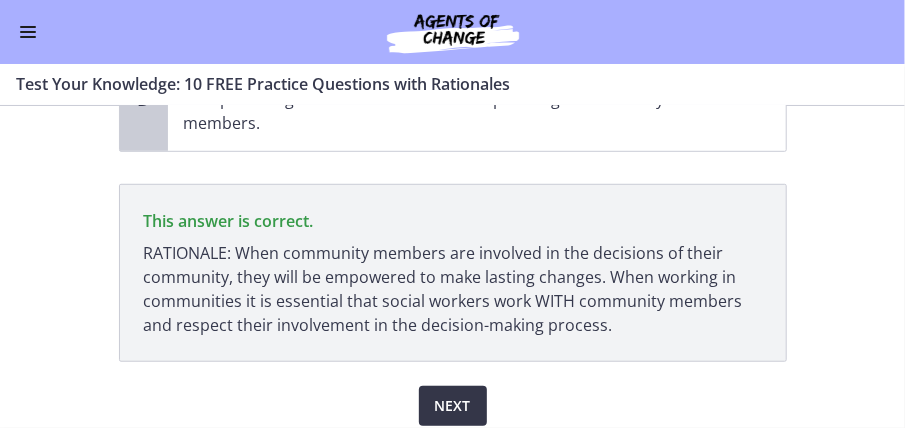 scroll, scrollTop: 509, scrollLeft: 0, axis: vertical 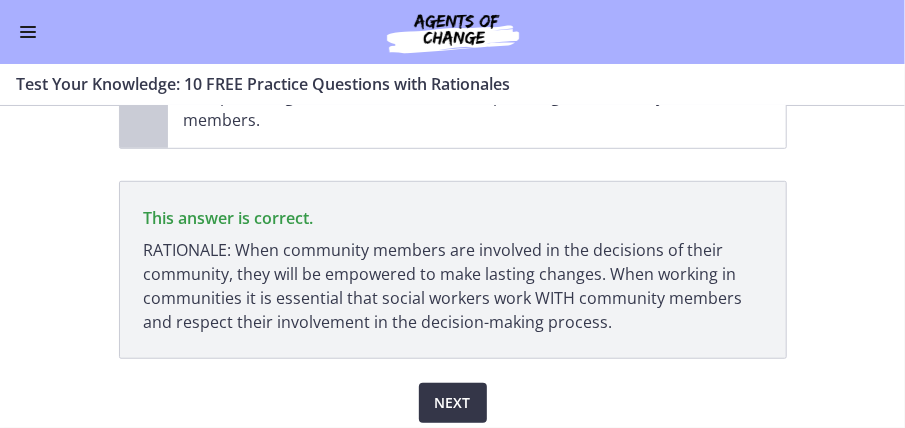 click on "Next" at bounding box center [453, 403] 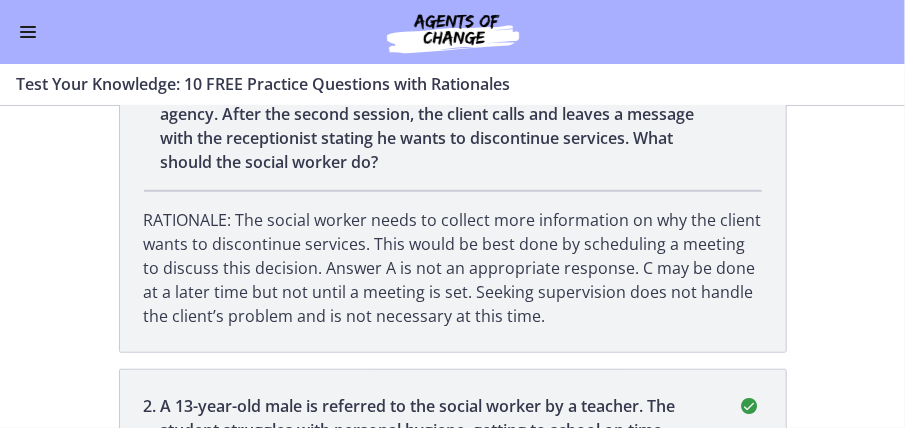 scroll, scrollTop: 0, scrollLeft: 0, axis: both 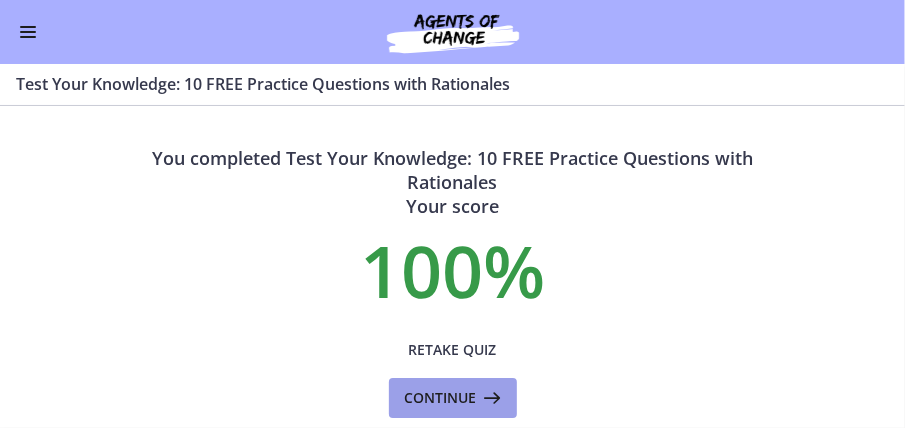 click on "Continue" at bounding box center (441, 398) 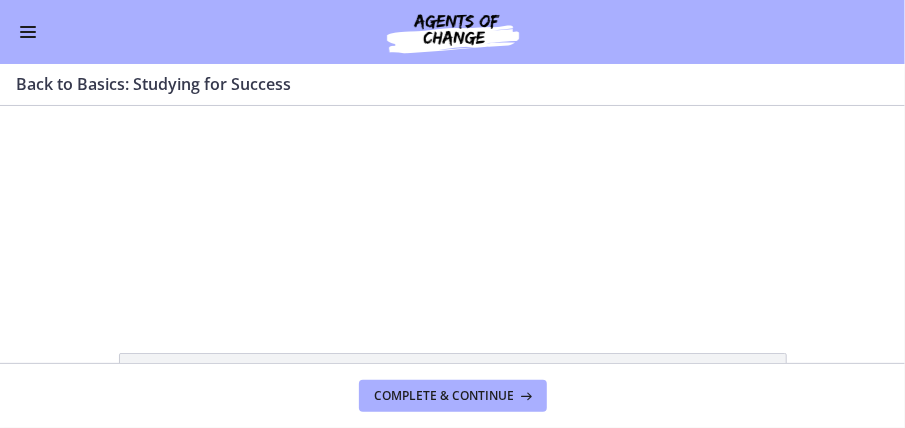 scroll, scrollTop: 0, scrollLeft: 0, axis: both 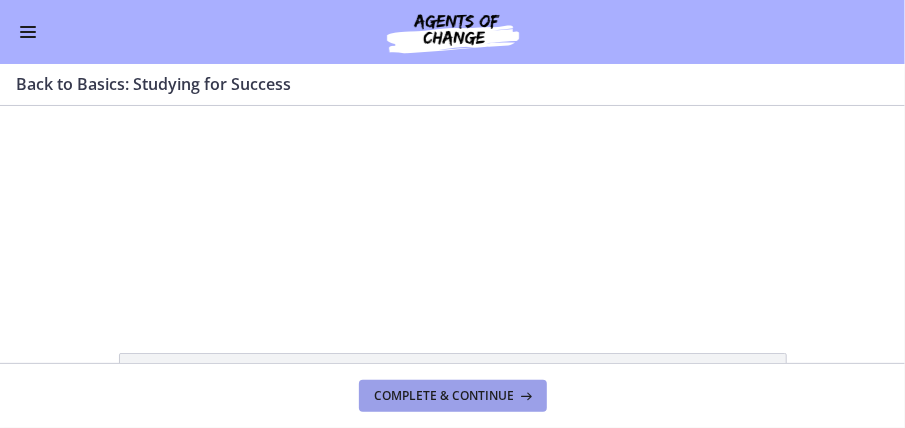 click on "Complete & continue" at bounding box center (453, 396) 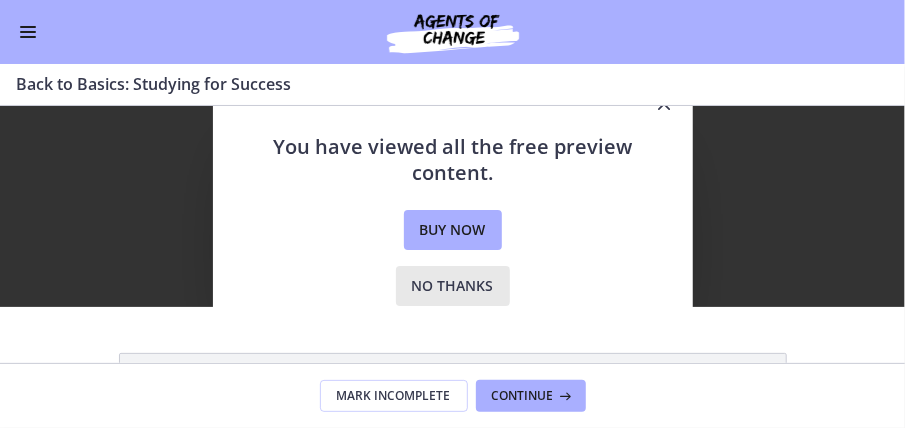 click on "No thanks" at bounding box center [453, 286] 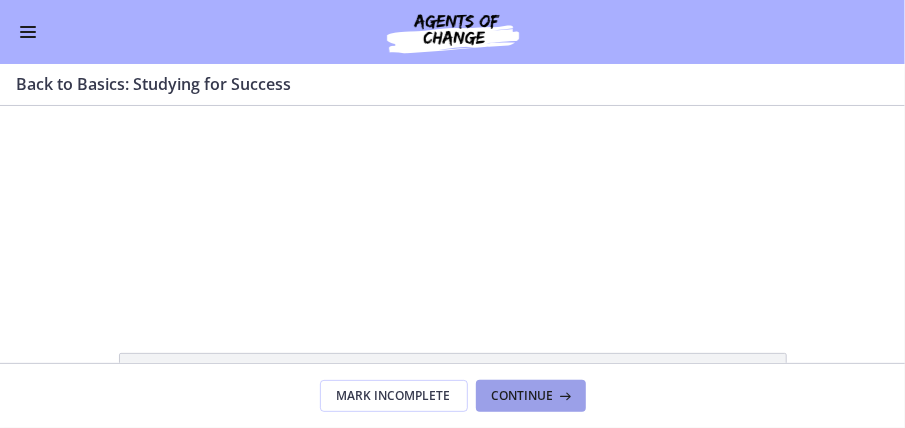 click on "Continue" at bounding box center [523, 396] 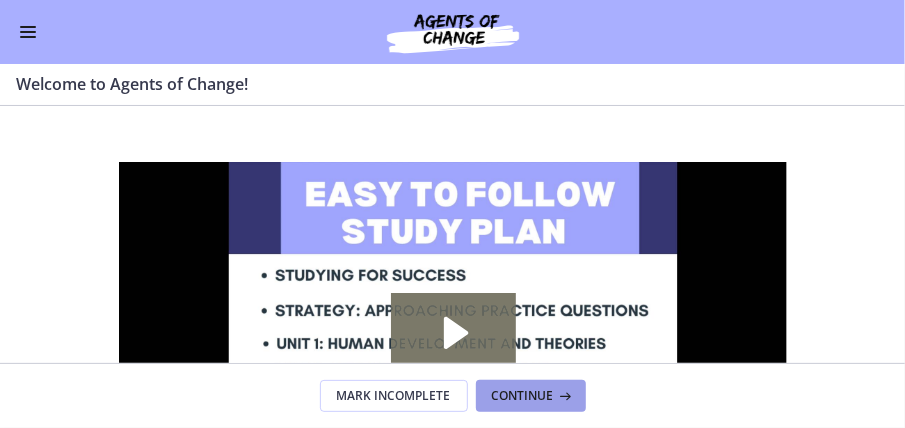 scroll, scrollTop: 0, scrollLeft: 0, axis: both 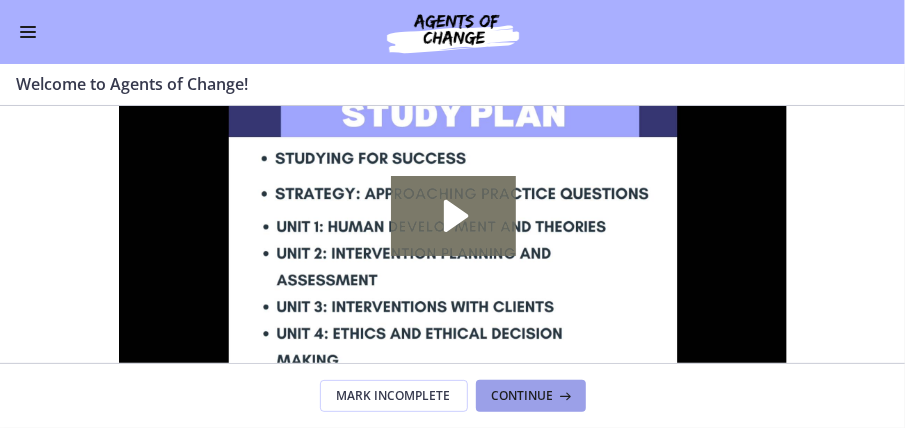 click on "Continue" at bounding box center [523, 396] 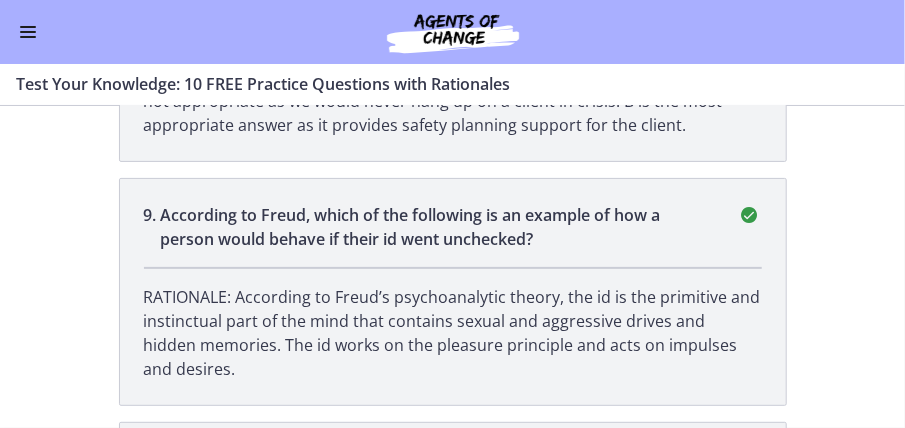 scroll, scrollTop: 2935, scrollLeft: 0, axis: vertical 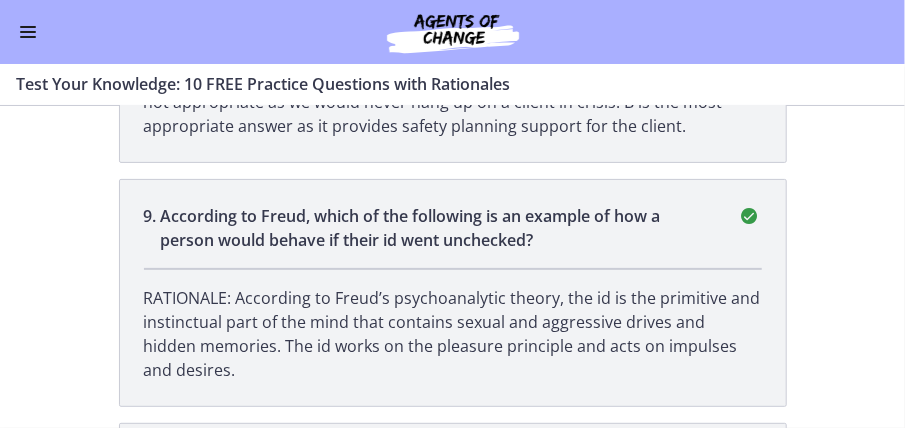 click at bounding box center [28, 32] 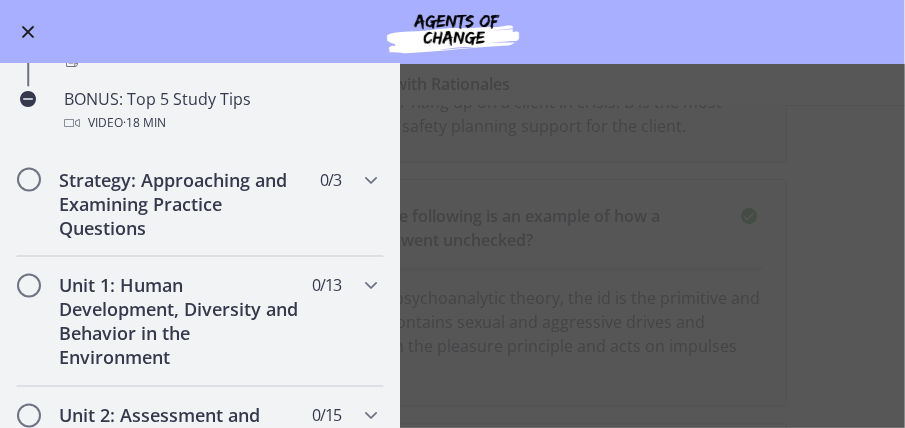scroll, scrollTop: 1100, scrollLeft: 0, axis: vertical 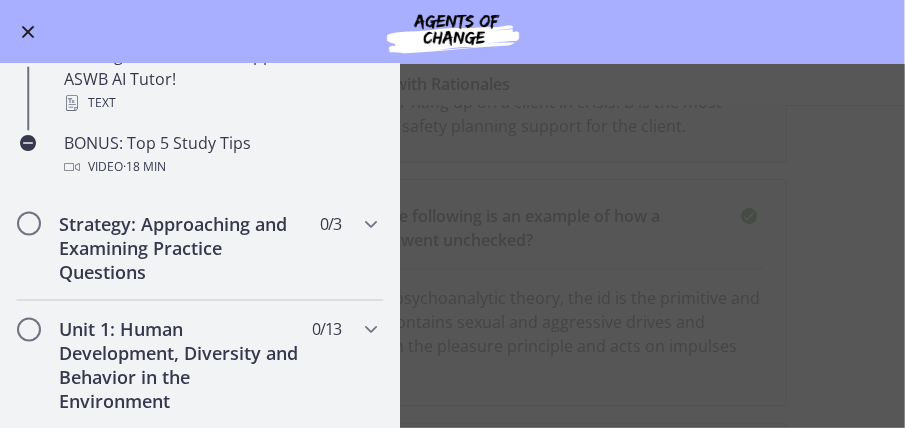 click at bounding box center (28, 32) 